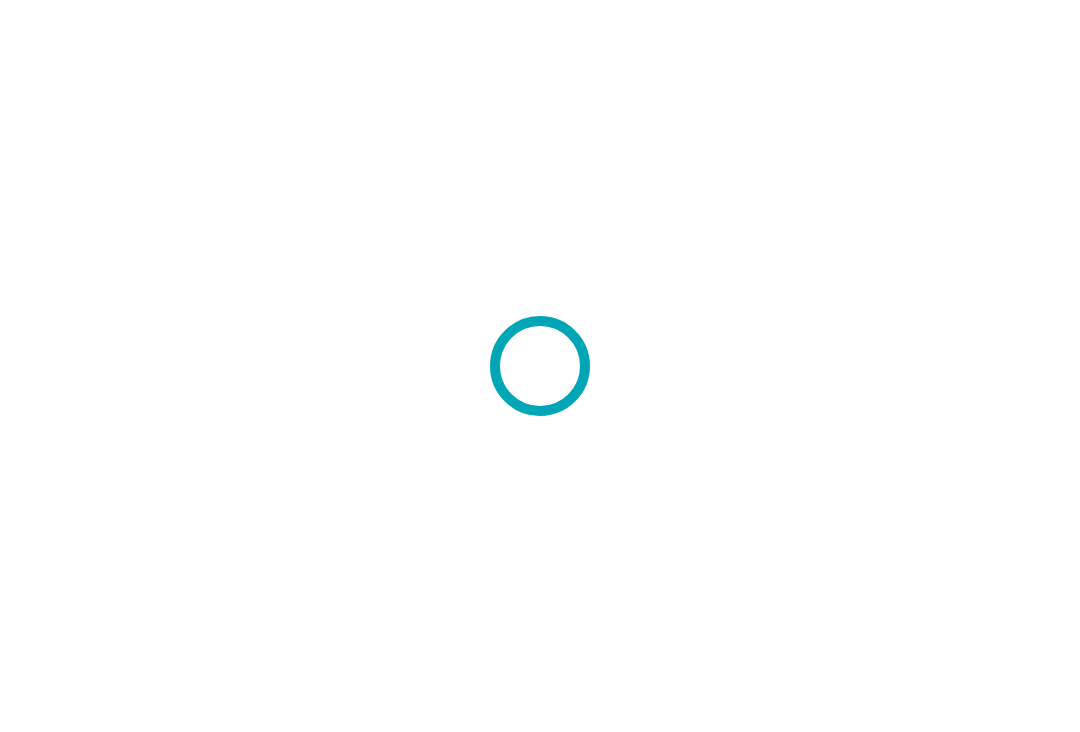 scroll, scrollTop: 0, scrollLeft: 0, axis: both 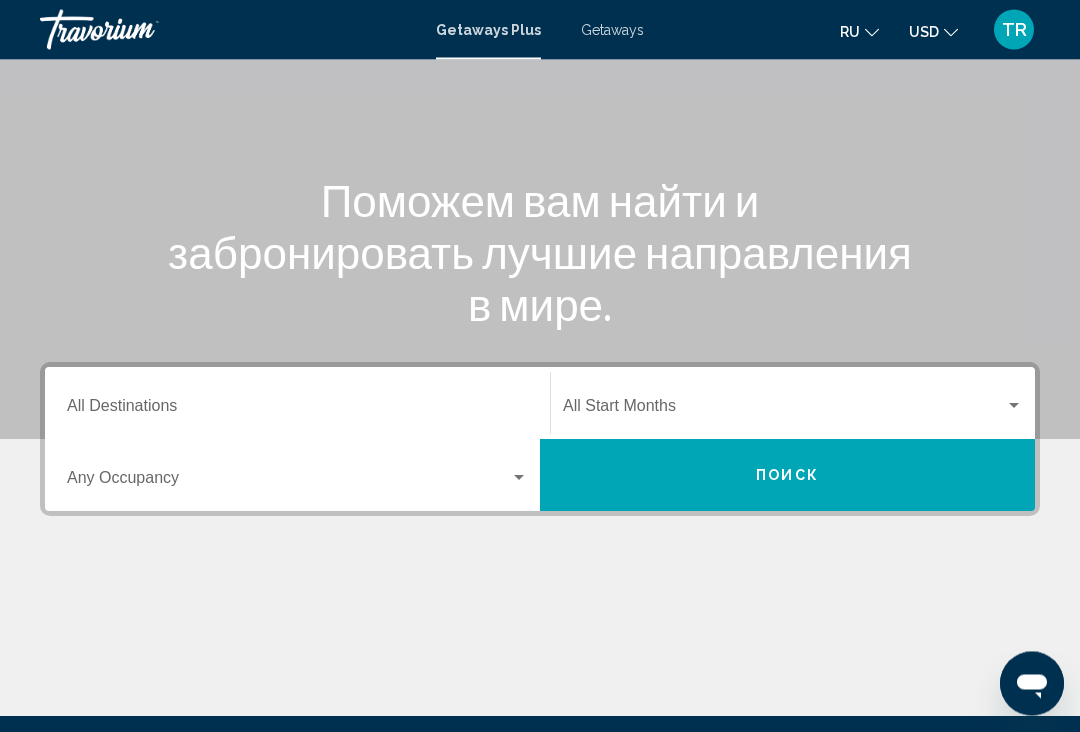 click on "Destination All Destinations" at bounding box center [297, 411] 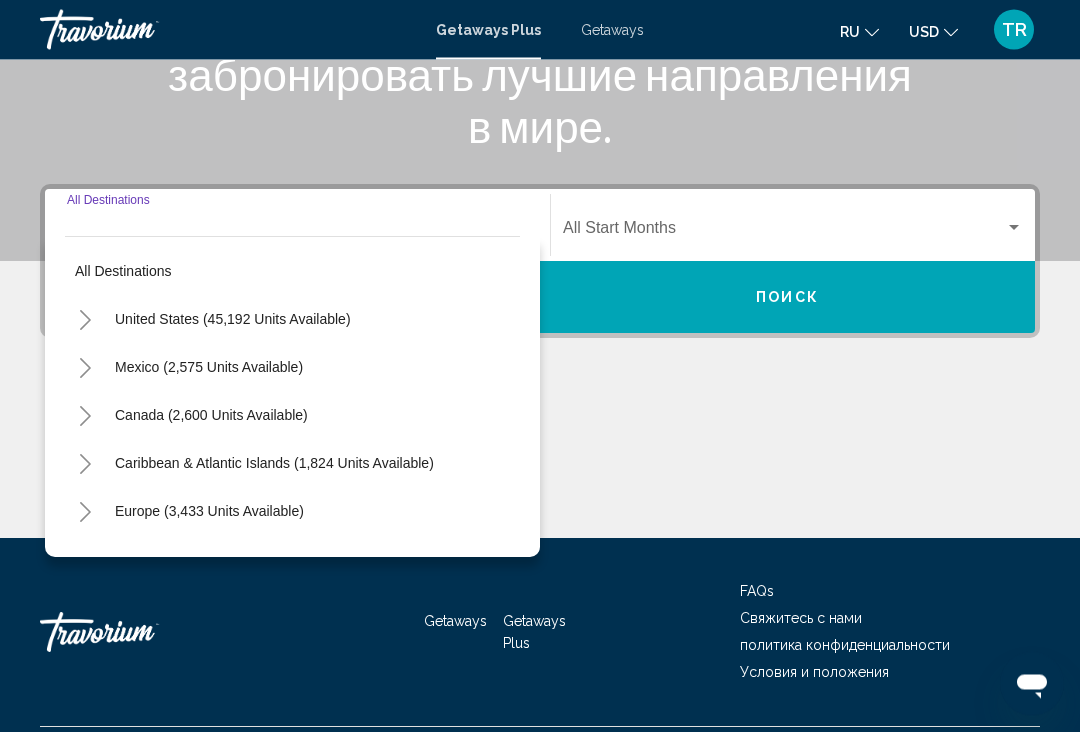 scroll, scrollTop: 352, scrollLeft: 0, axis: vertical 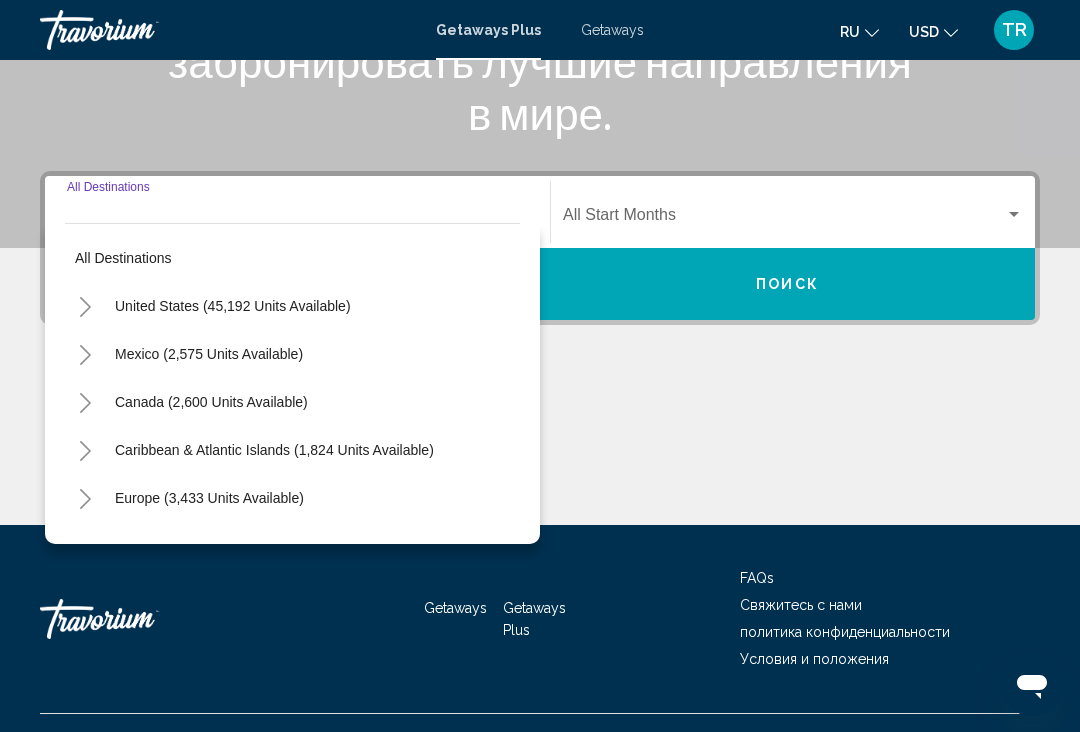 click on "United States (45,192 units available)" at bounding box center [209, 354] 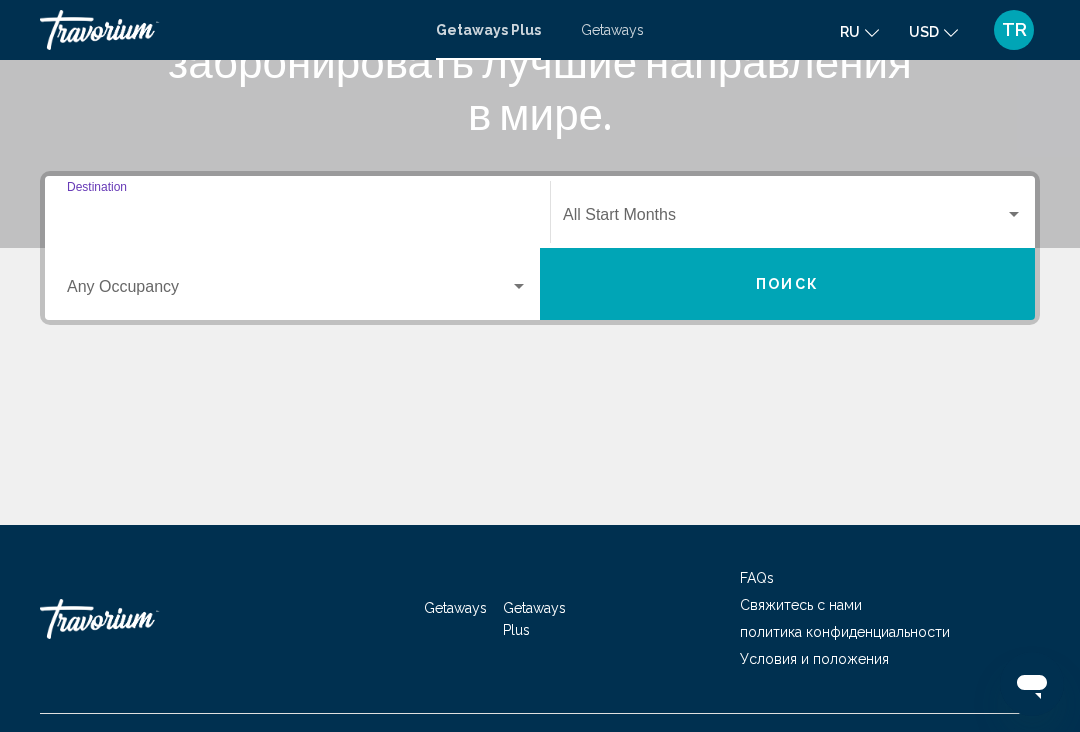 type on "**********" 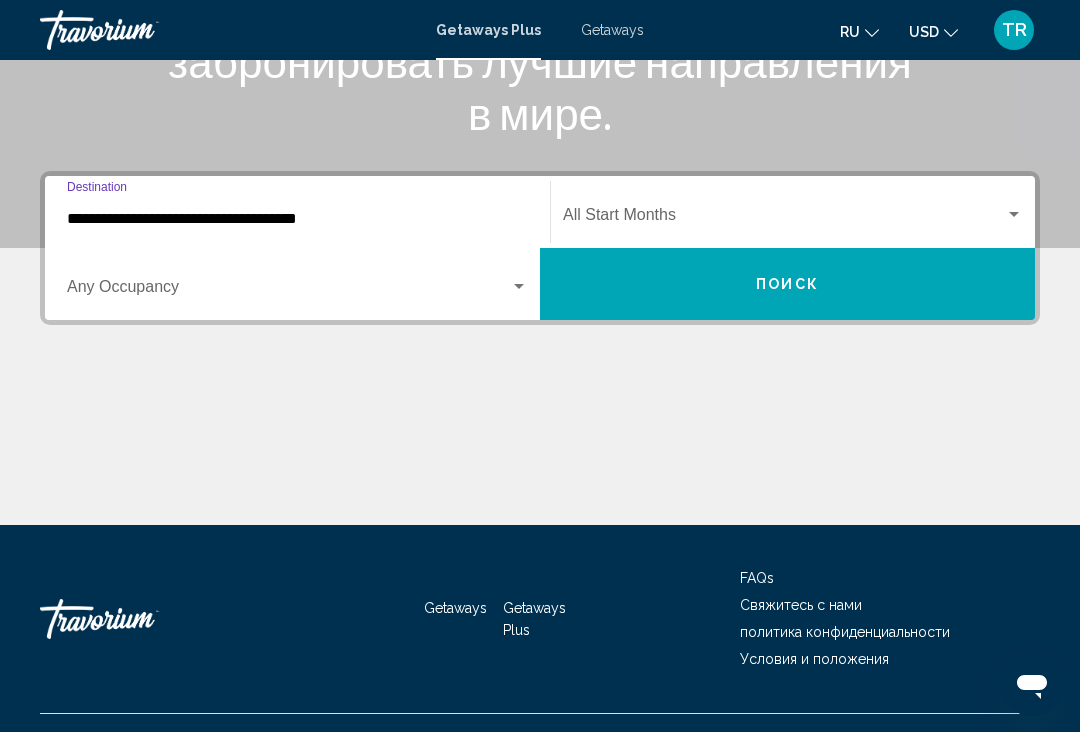 click on "Occupancy Any Occupancy" at bounding box center (297, 284) 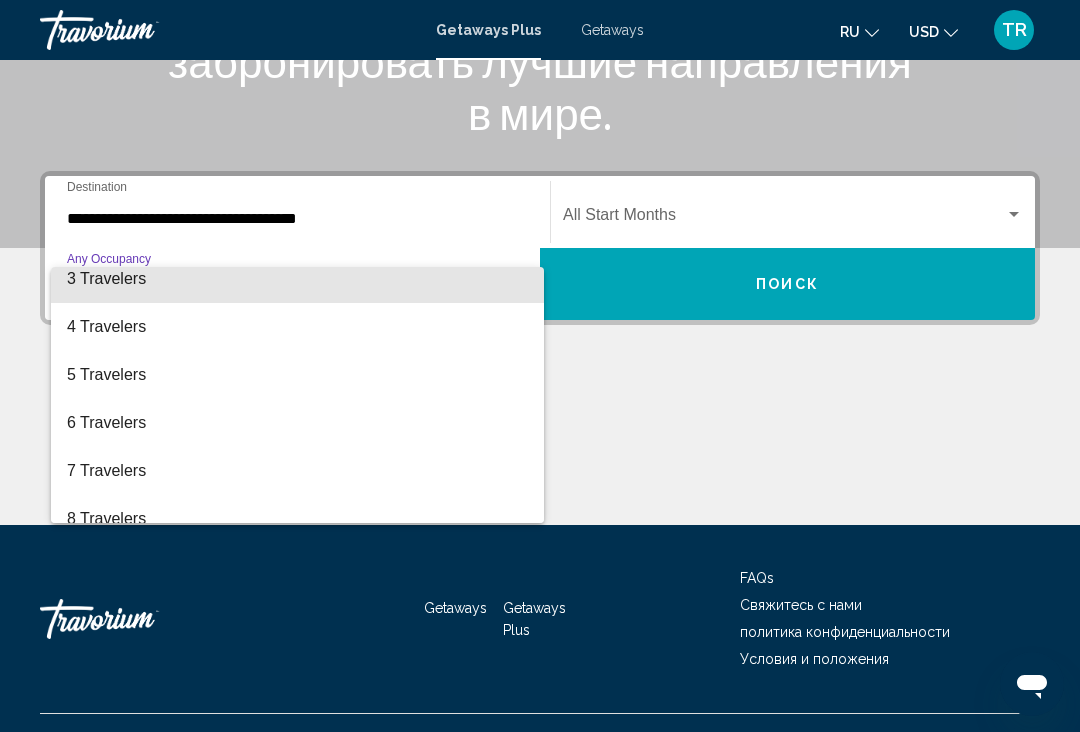 scroll, scrollTop: 113, scrollLeft: 0, axis: vertical 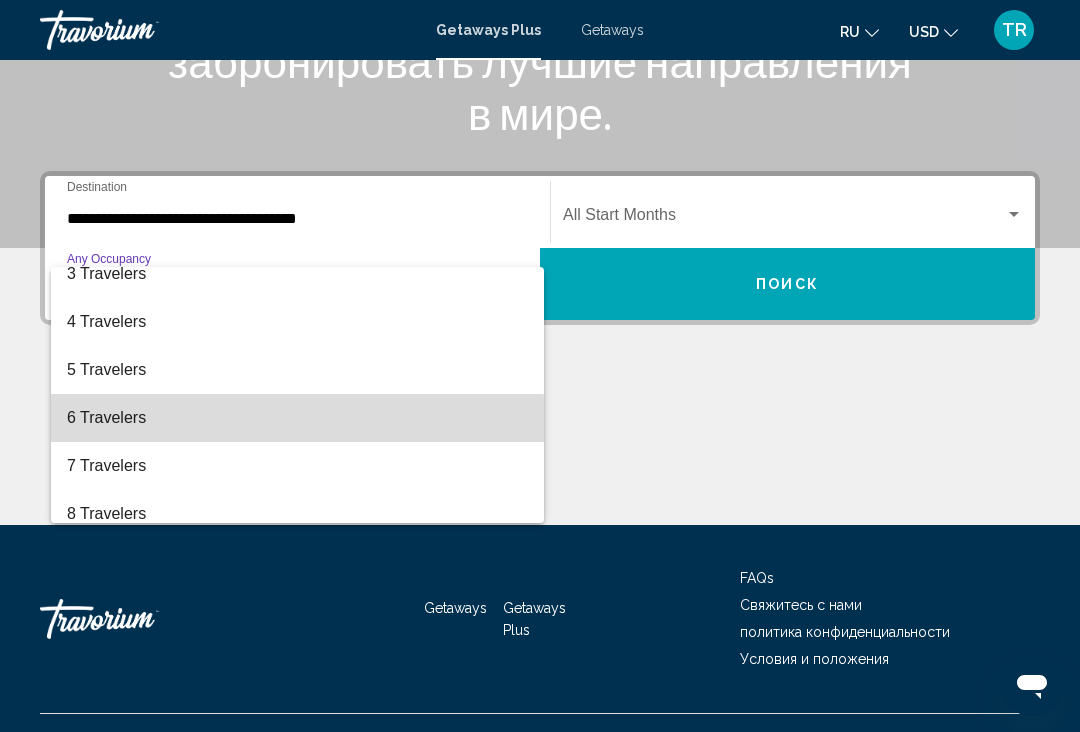 click on "6 Travelers" at bounding box center [297, 418] 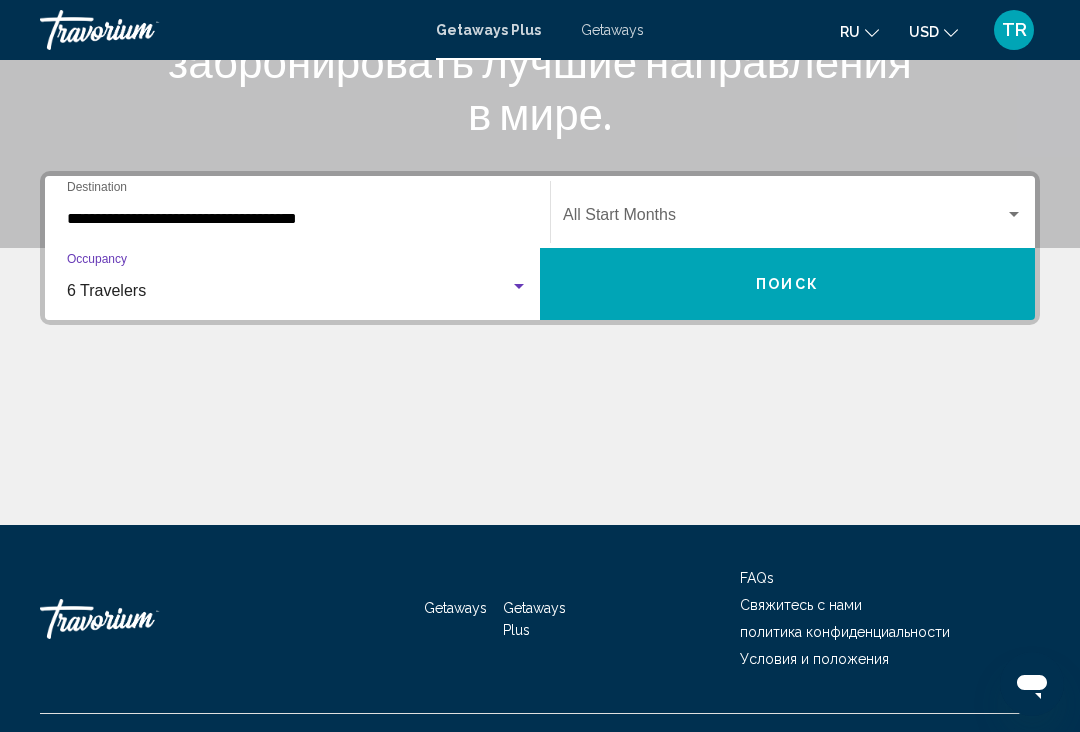 click at bounding box center [784, 219] 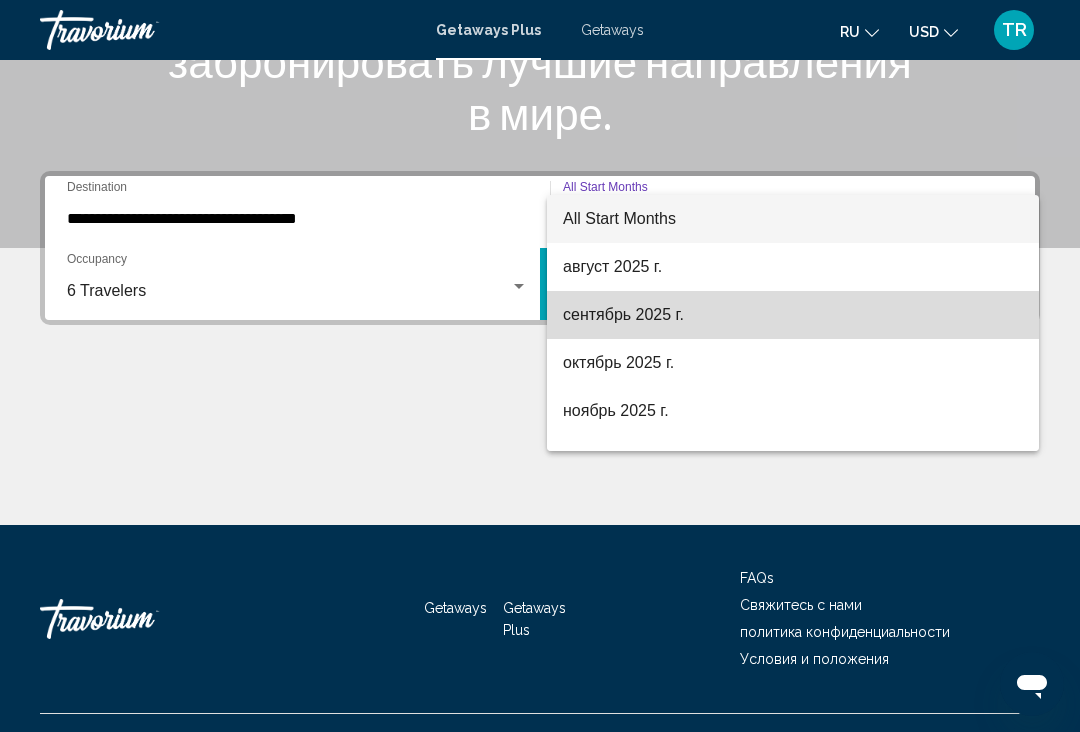click on "сентябрь 2025 г." at bounding box center (793, 315) 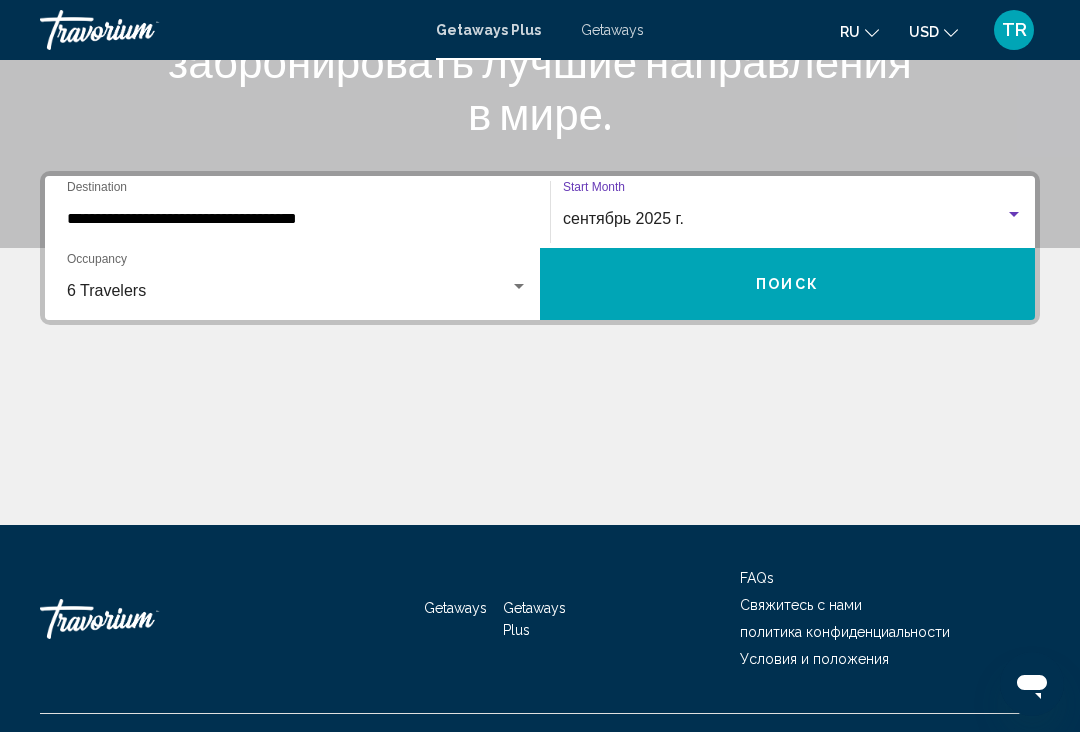 click on "Поиск" at bounding box center [787, 284] 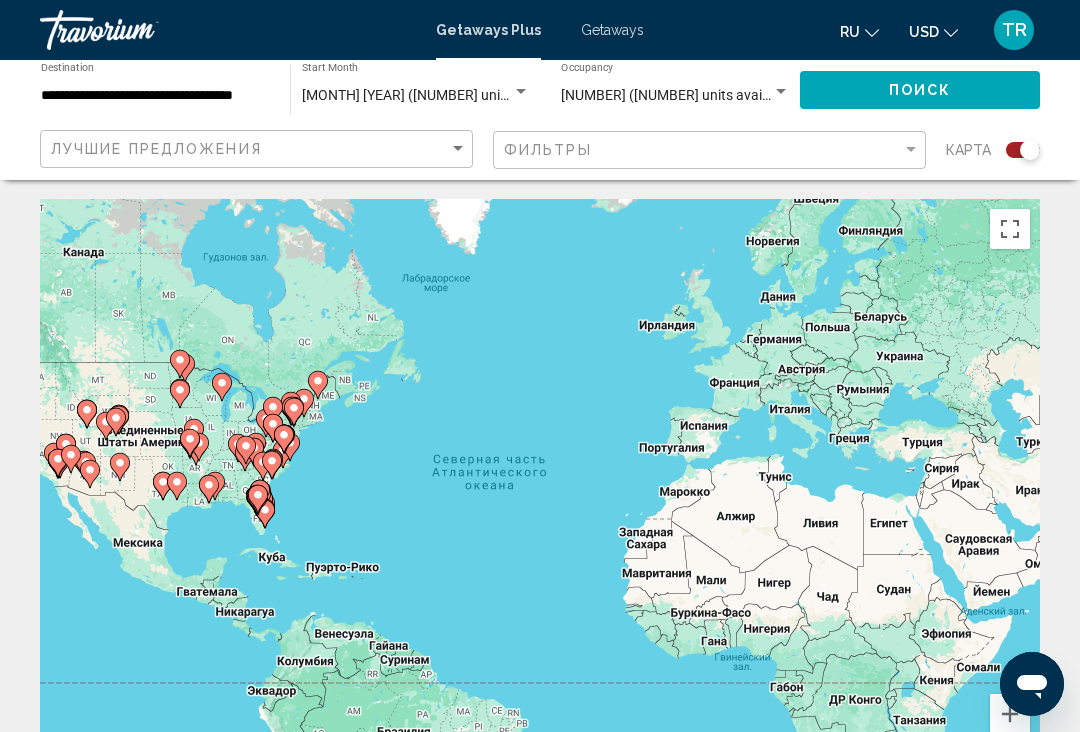 scroll, scrollTop: 17, scrollLeft: 0, axis: vertical 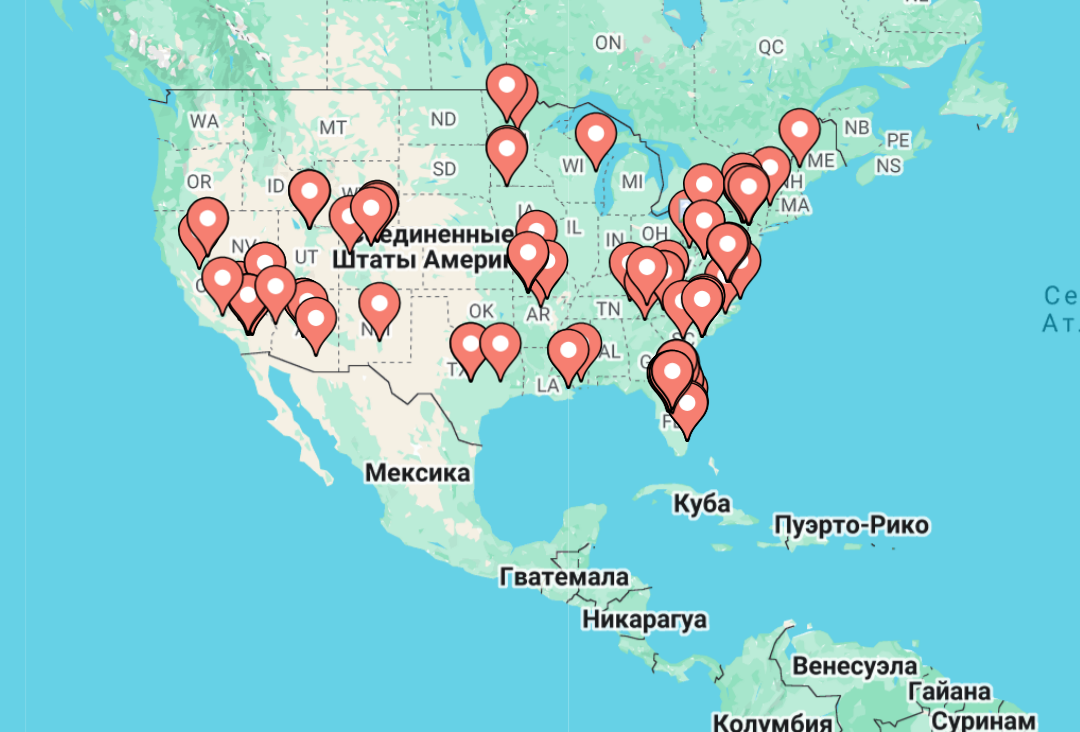 click 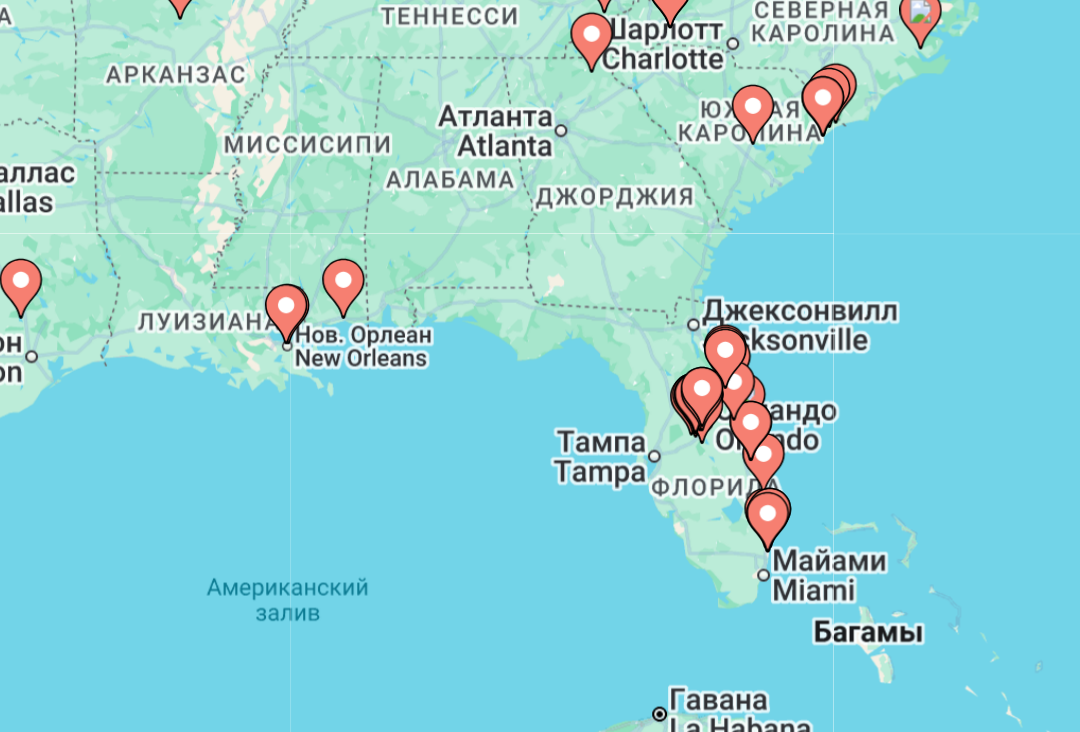 click 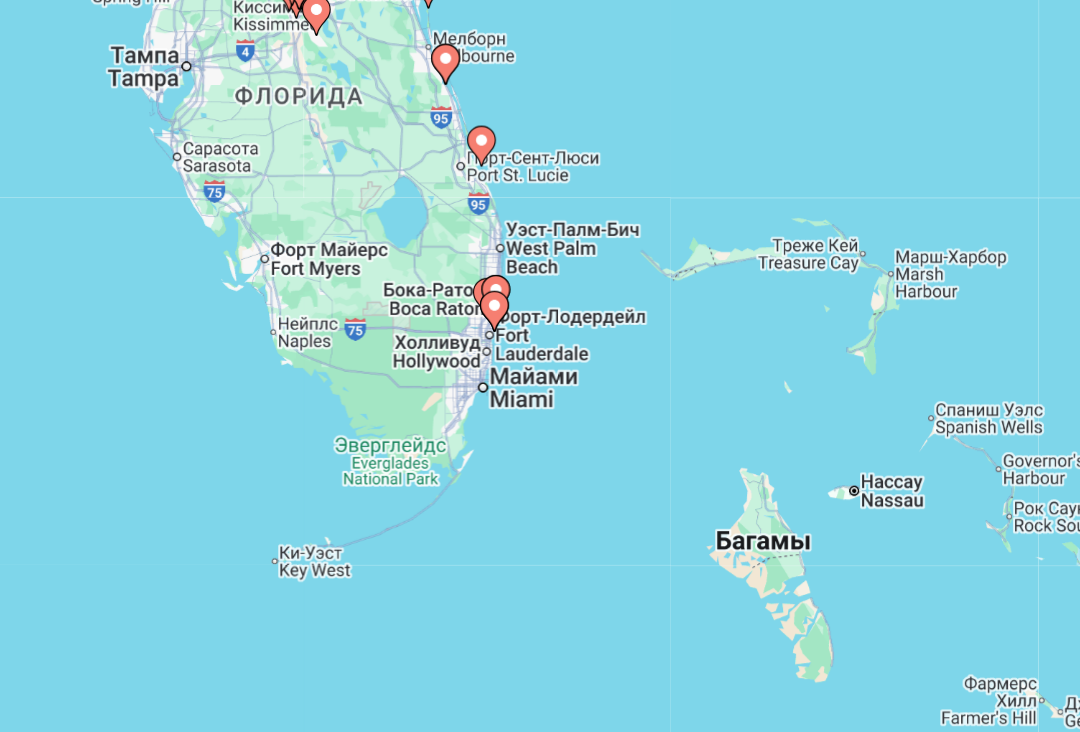 scroll, scrollTop: 39, scrollLeft: 0, axis: vertical 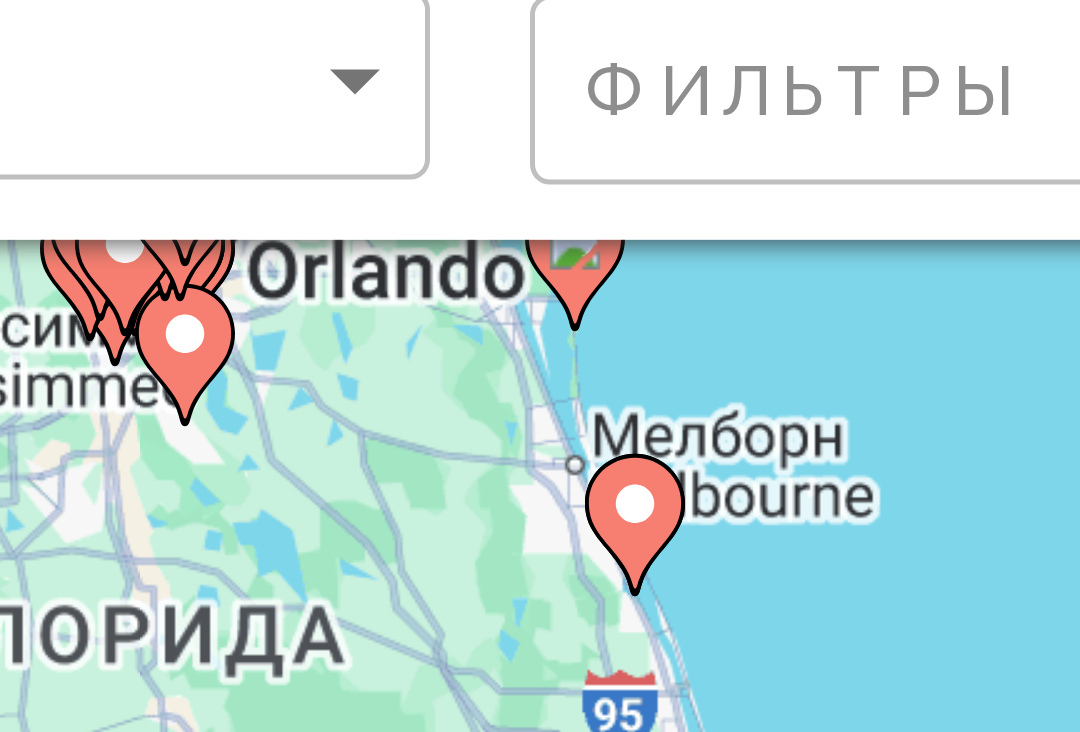 click on "Чтобы активировать перетаскивание с помощью клавиатуры, нажмите Alt + Ввод. После этого перемещайте маркер, используя клавиши со стрелками. Чтобы завершить перетаскивание, нажмите клавишу Ввод. Чтобы отменить действие, нажмите клавишу Esc." at bounding box center (540, 461) 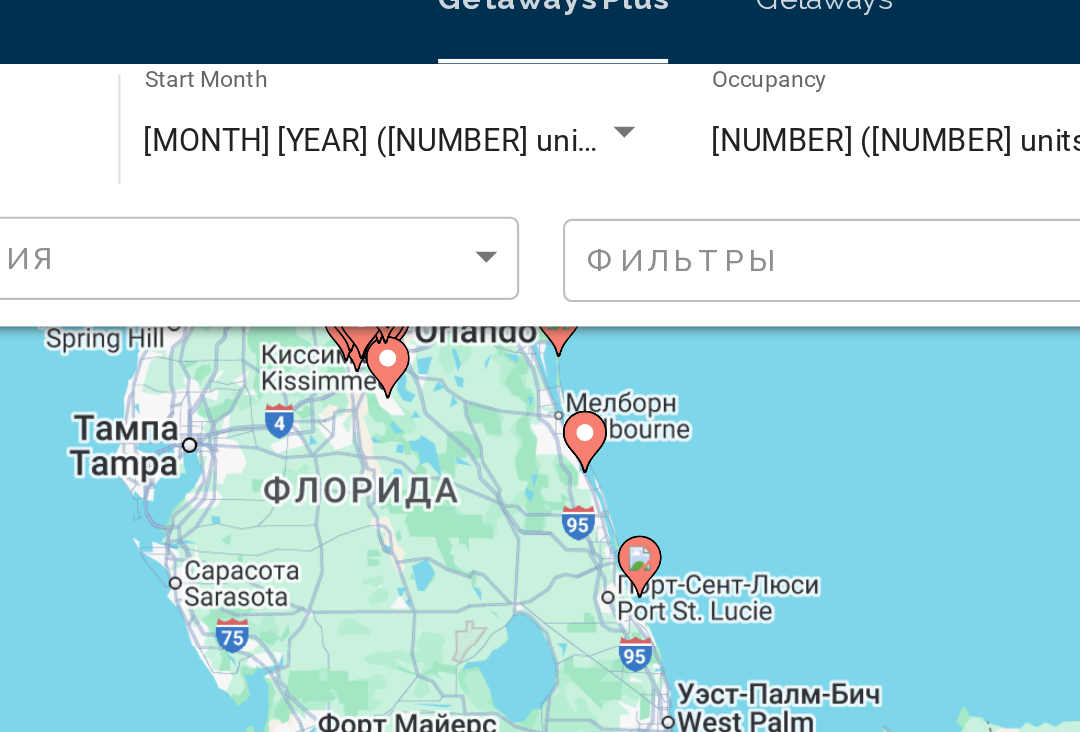 type on "**********" 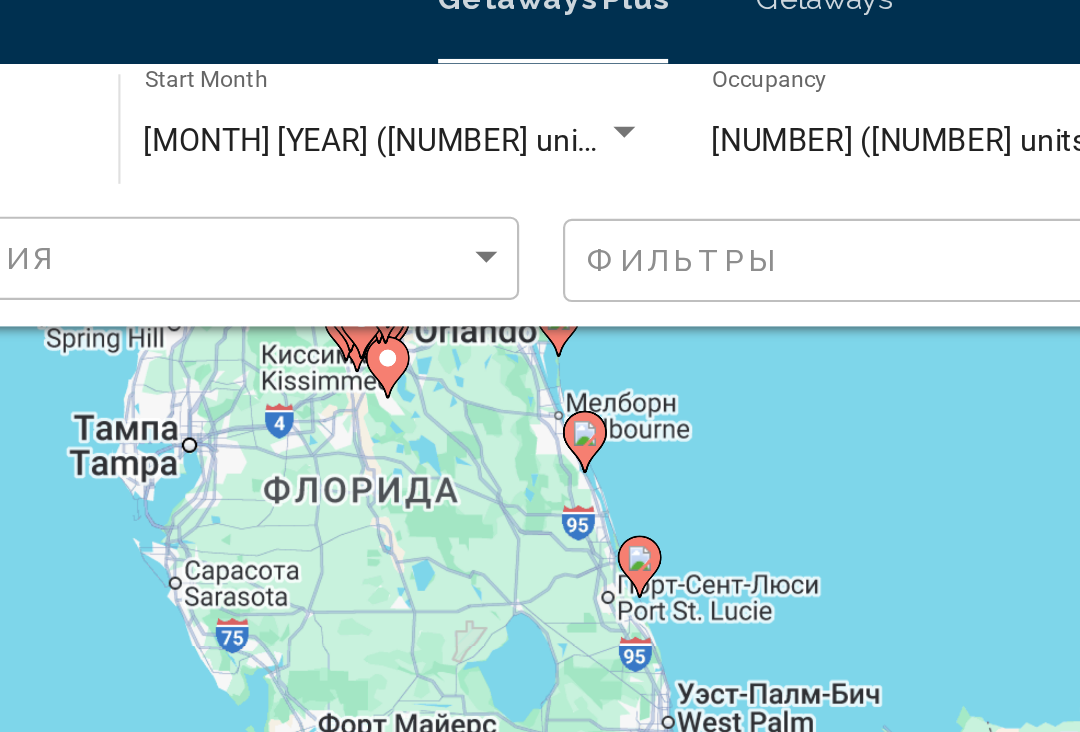 click 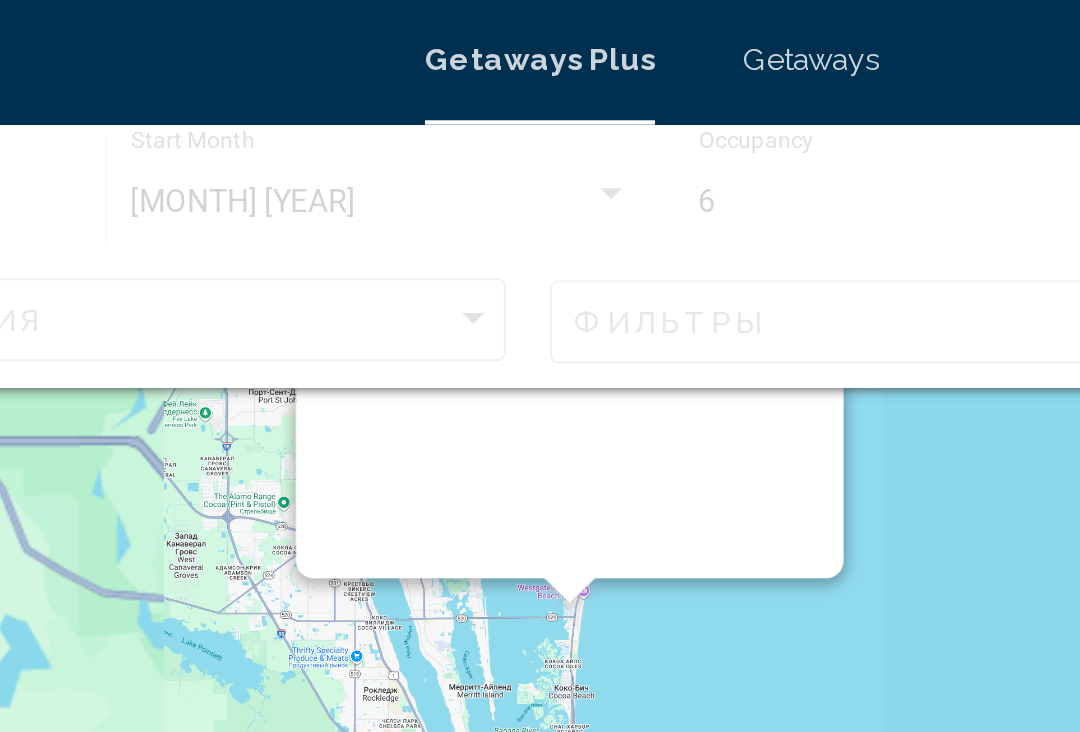 scroll, scrollTop: 0, scrollLeft: 0, axis: both 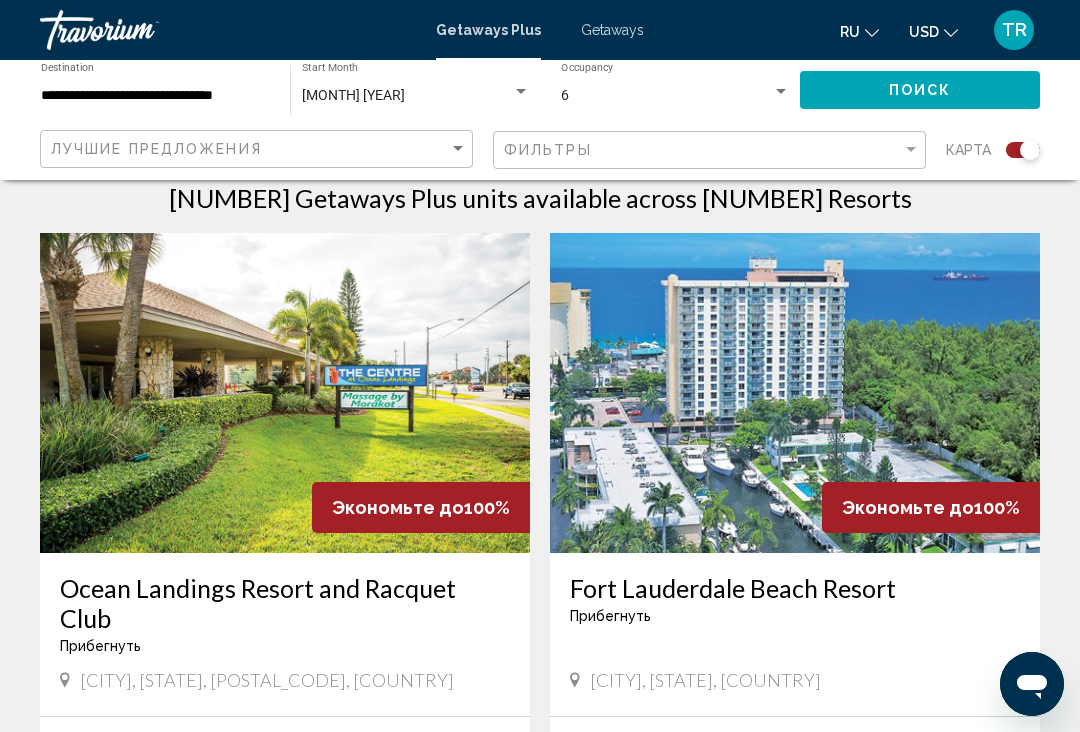 click at bounding box center (285, 393) 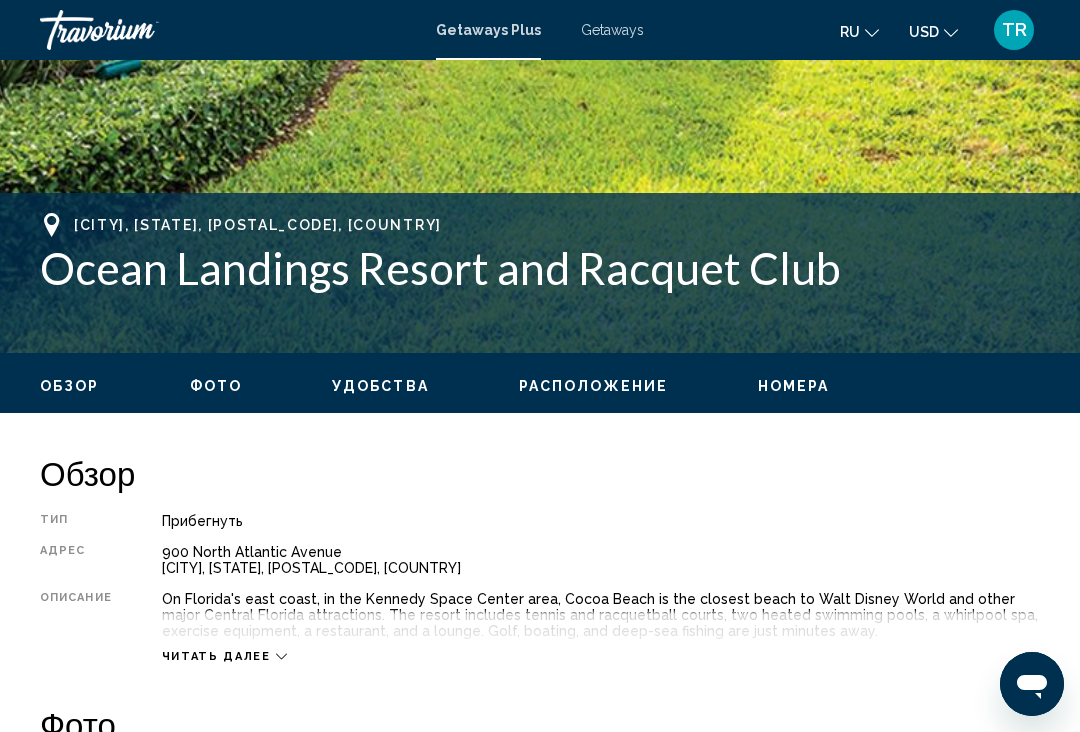 scroll, scrollTop: 0, scrollLeft: 0, axis: both 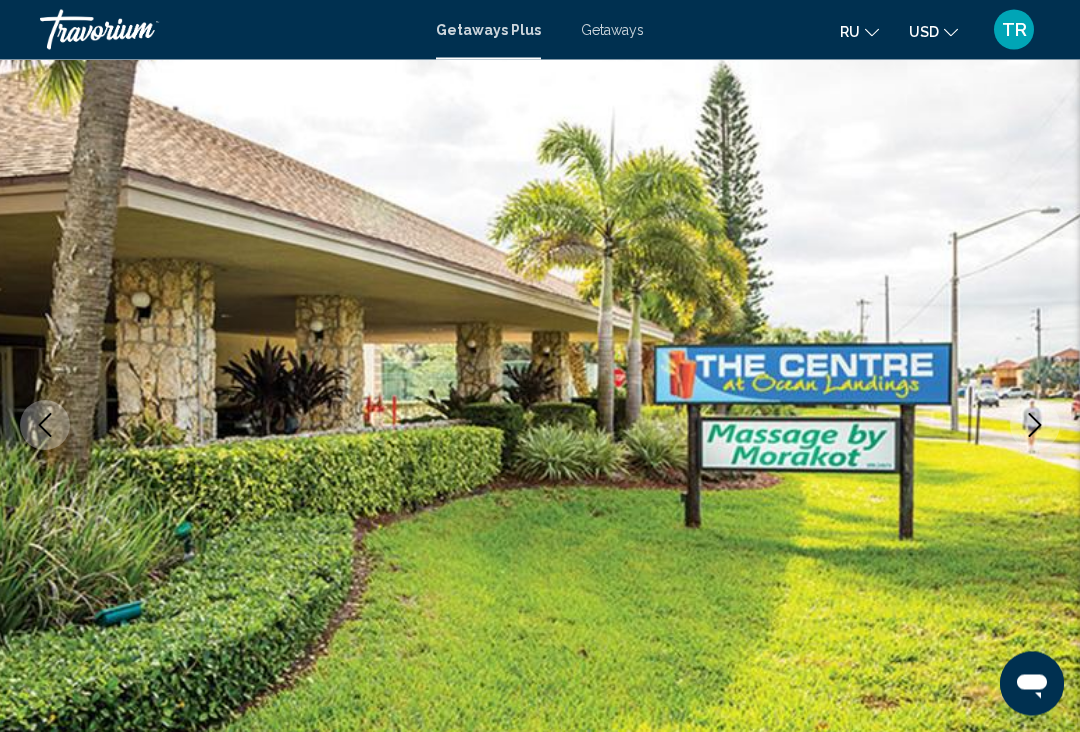 click at bounding box center [1035, 426] 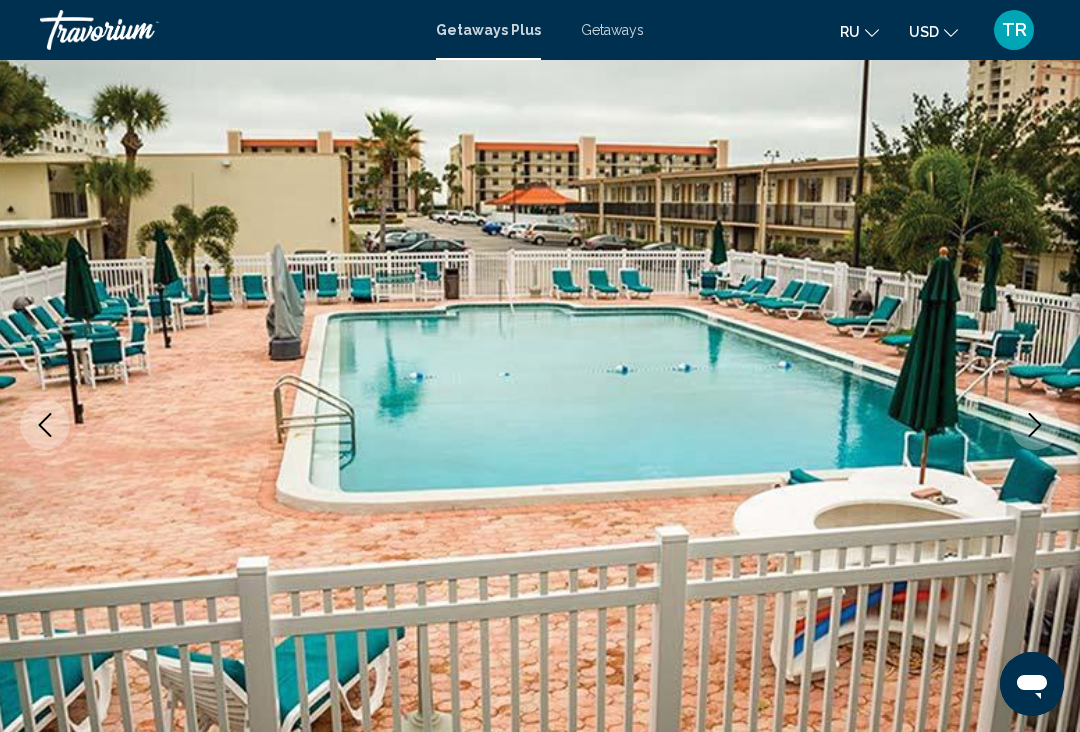 click 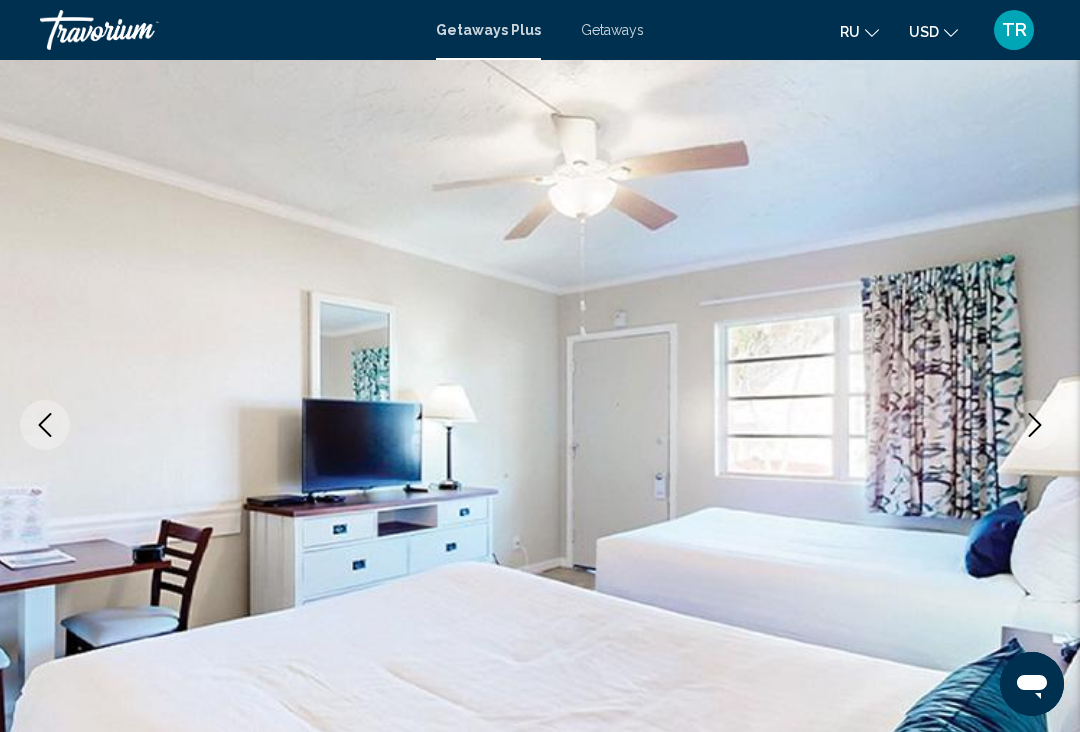 click at bounding box center (1035, 425) 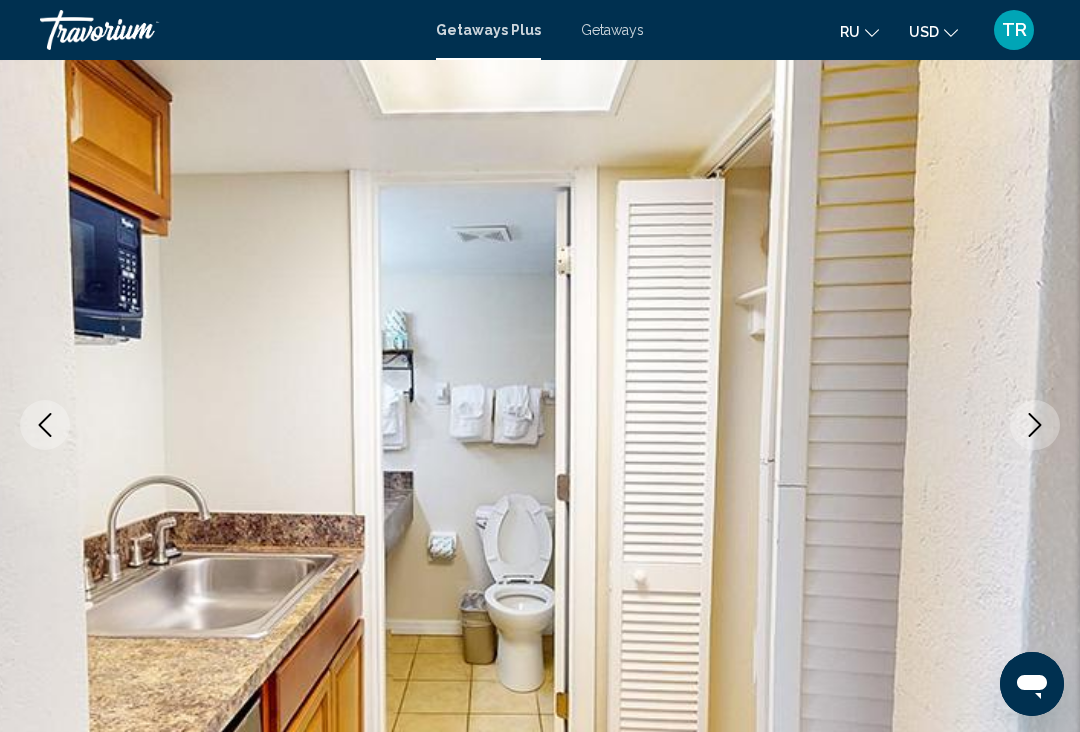 click 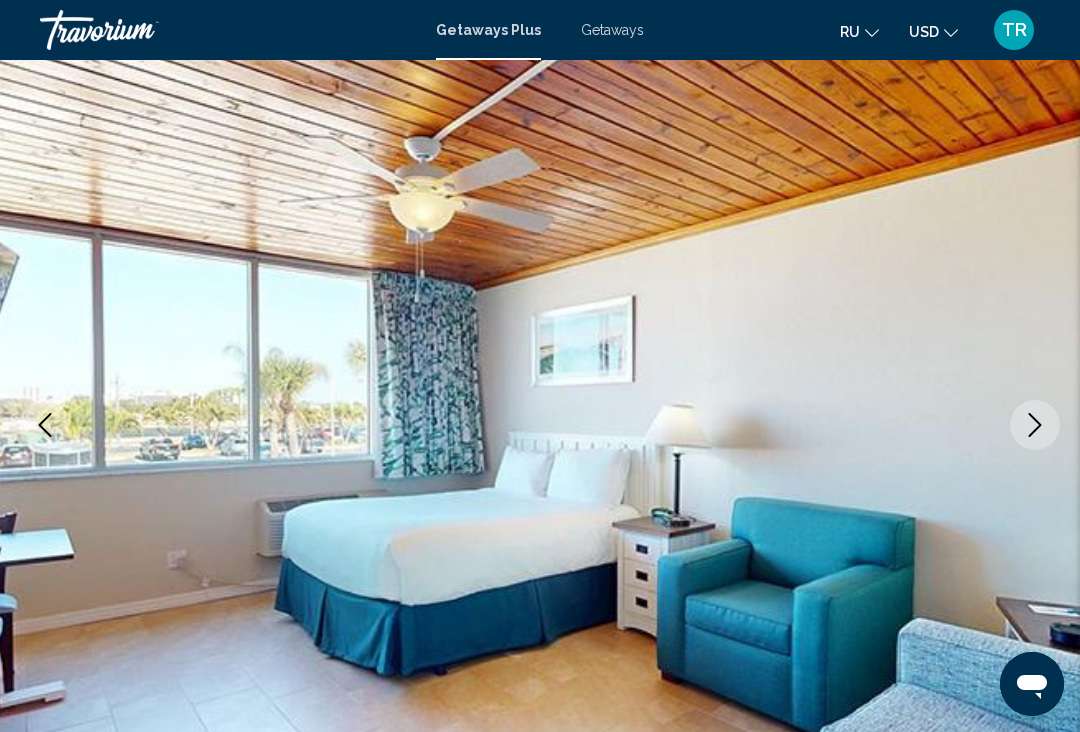 click at bounding box center (1035, 425) 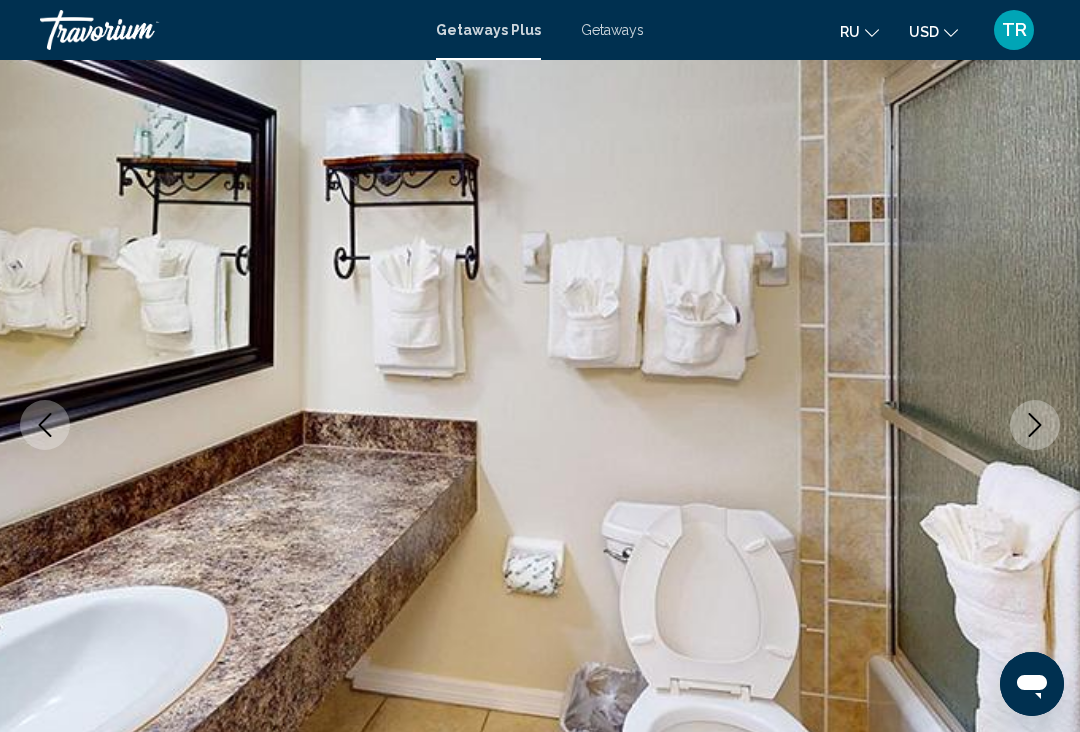 click at bounding box center (1035, 425) 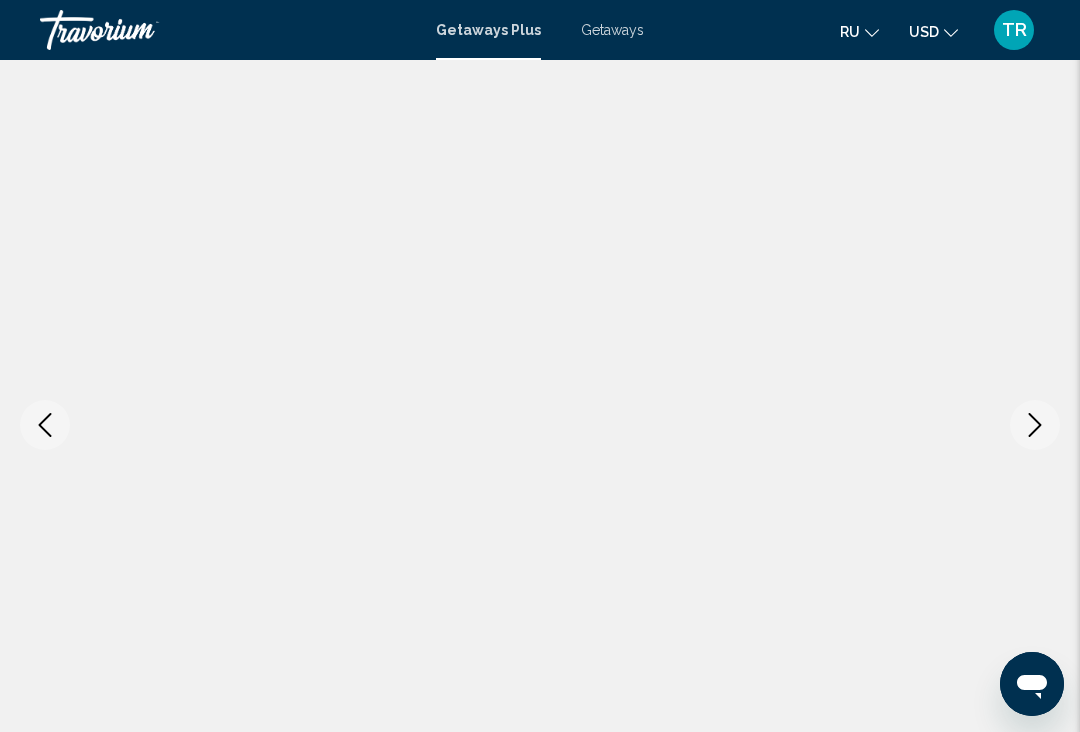 click 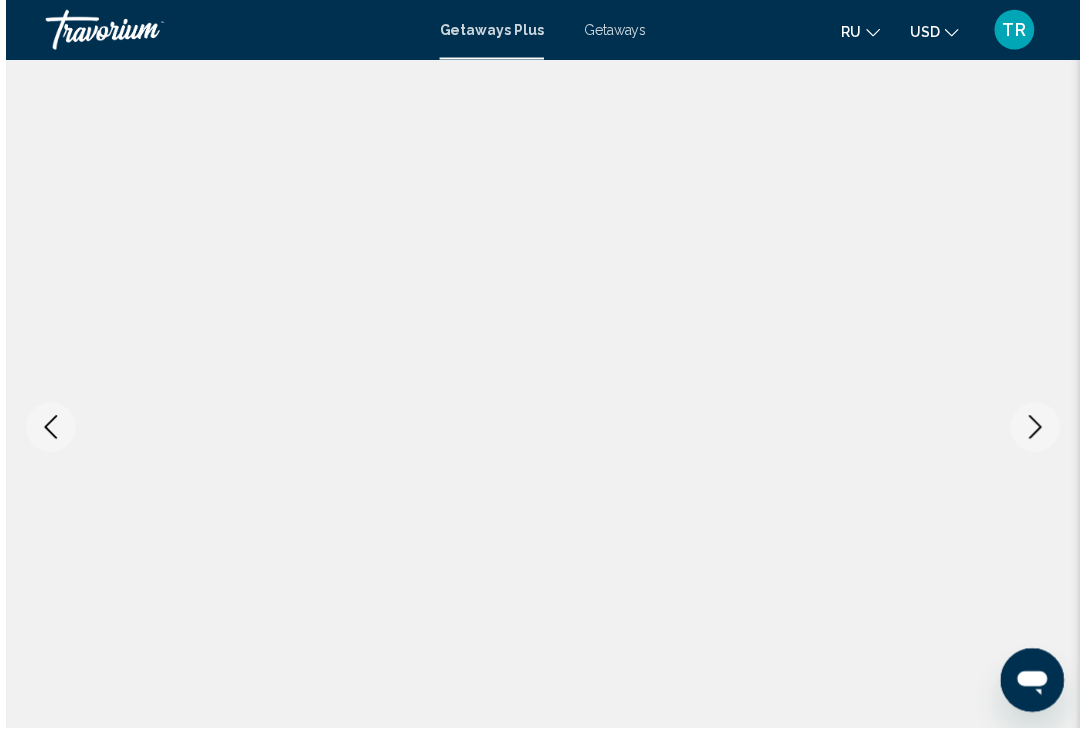 scroll, scrollTop: 107, scrollLeft: 0, axis: vertical 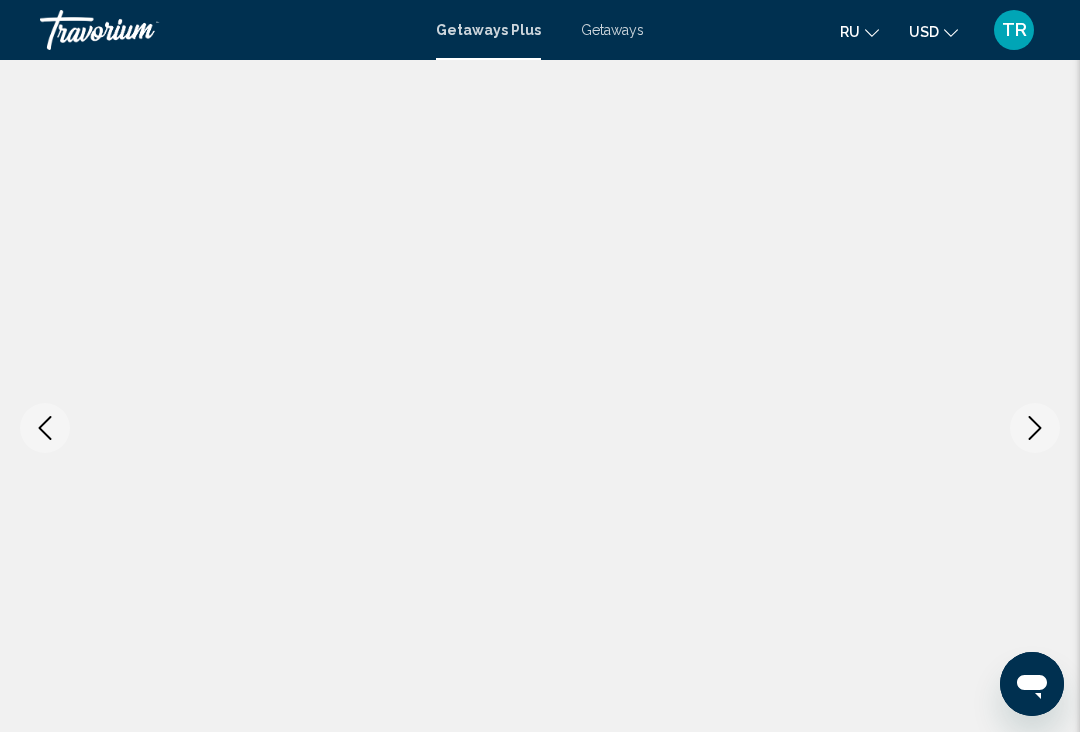 click at bounding box center (1035, 428) 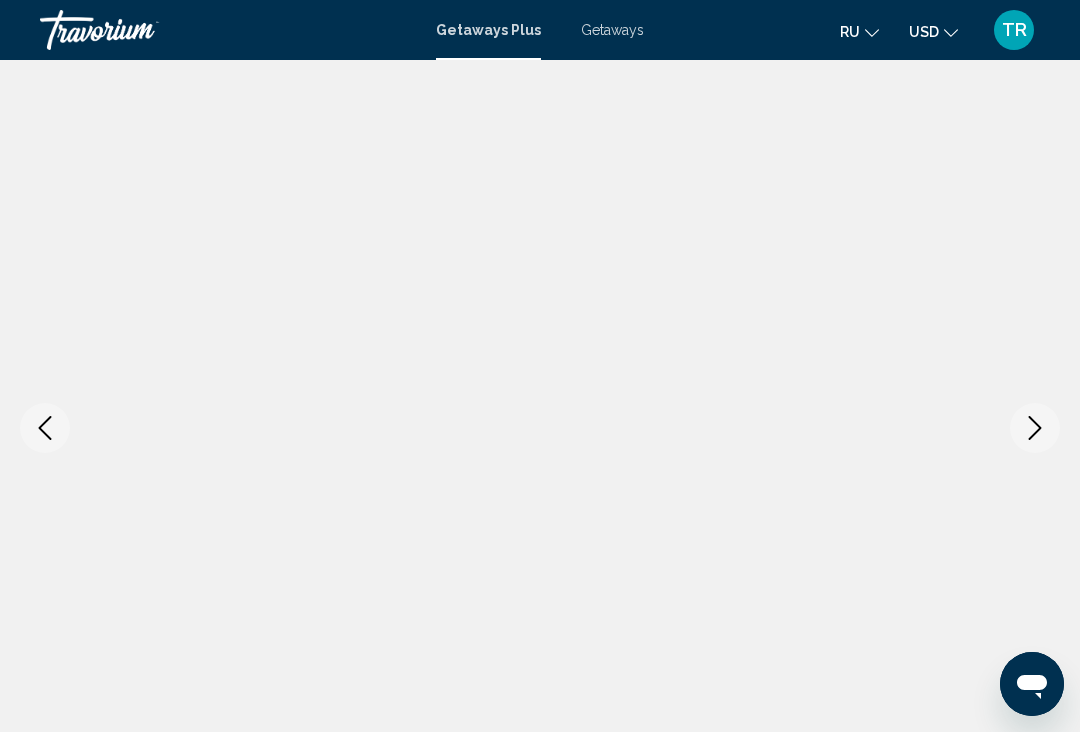 click 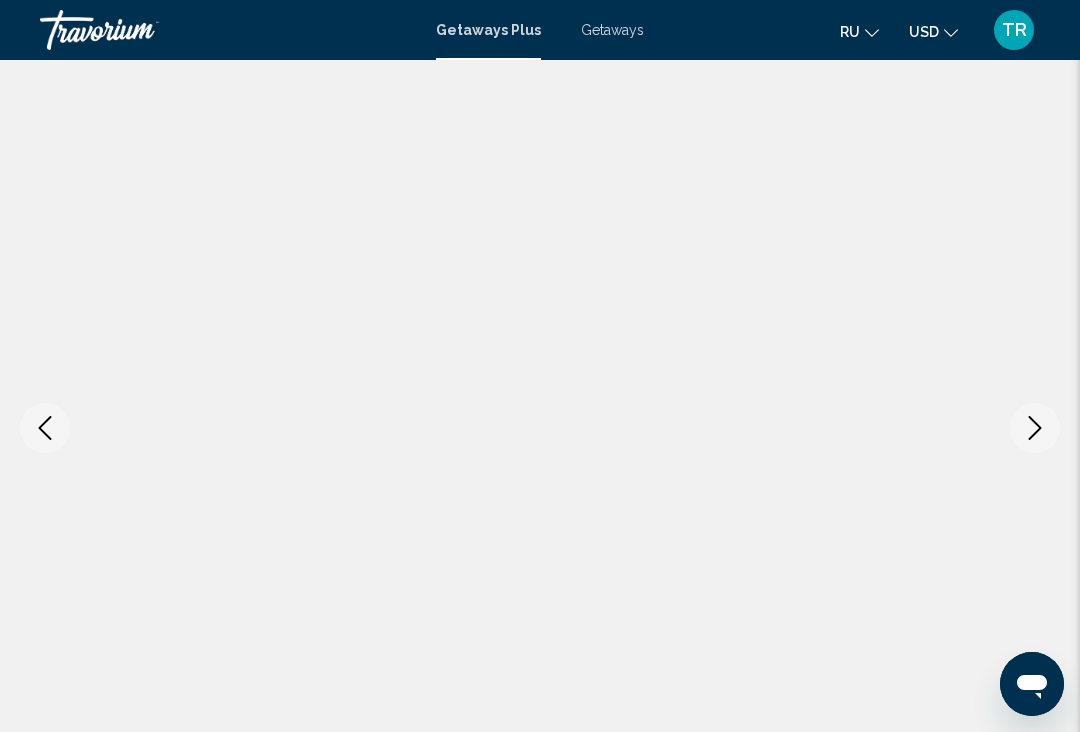 click 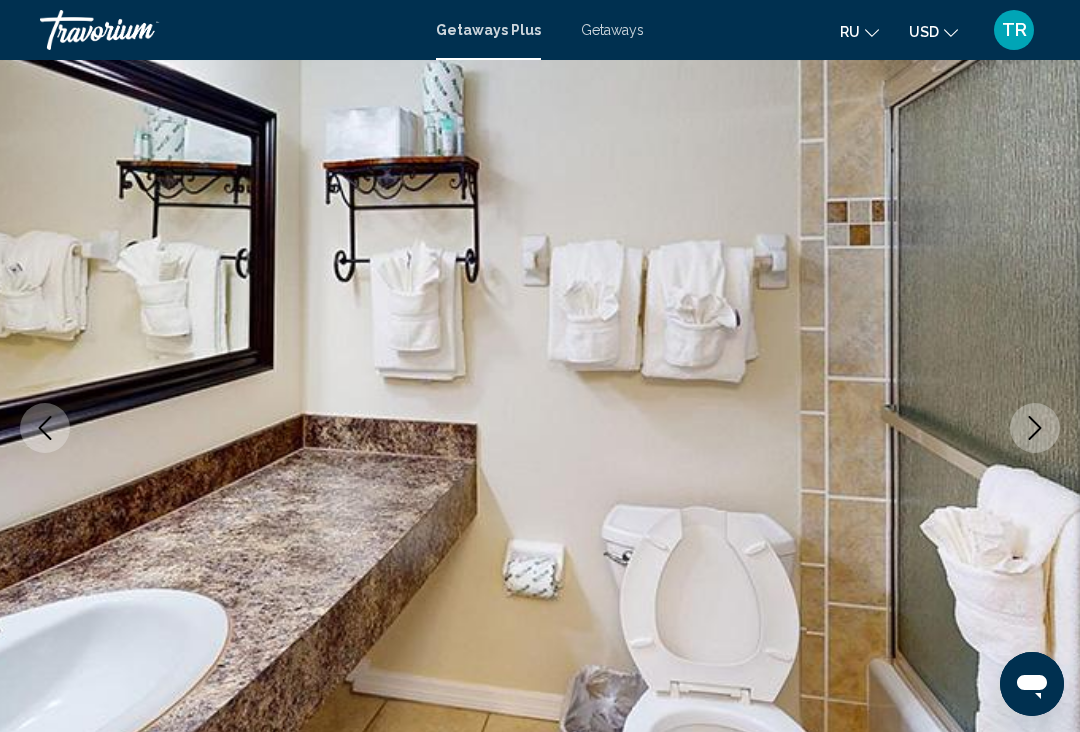 click 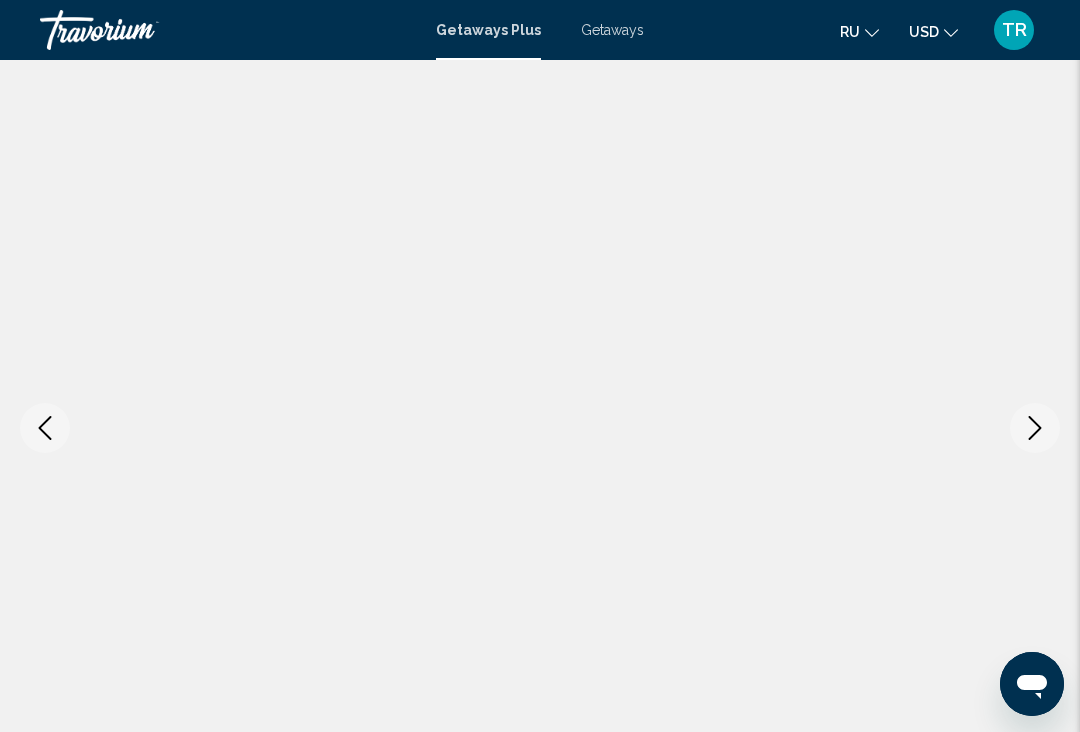 click 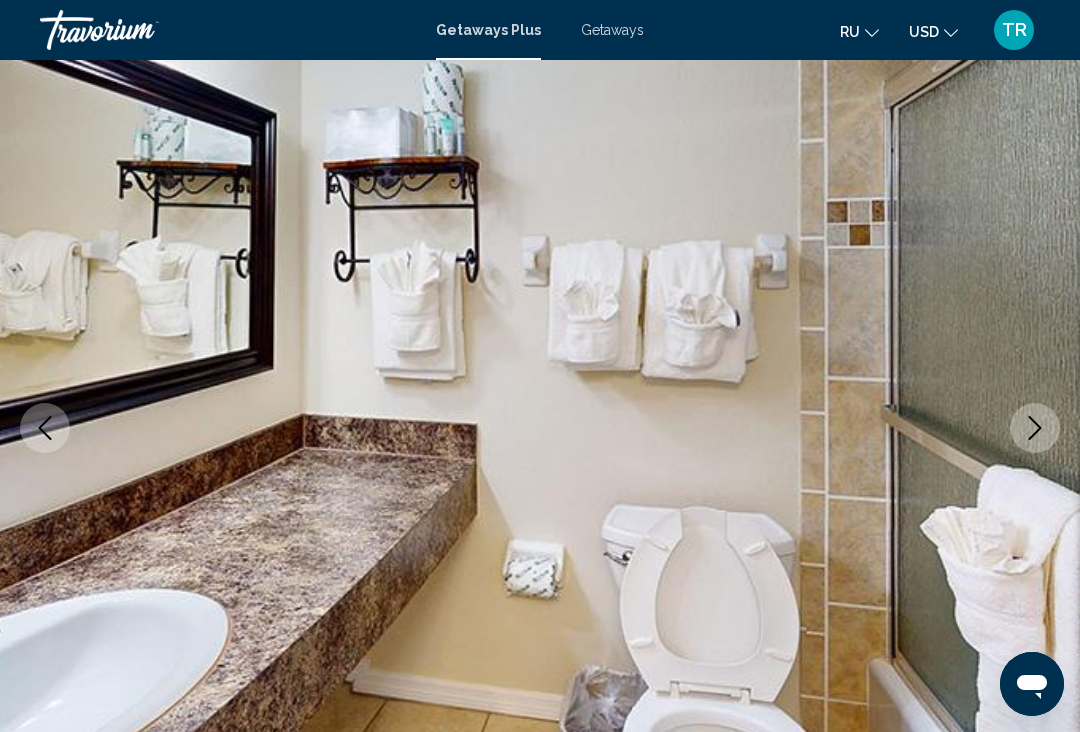 click at bounding box center (45, 428) 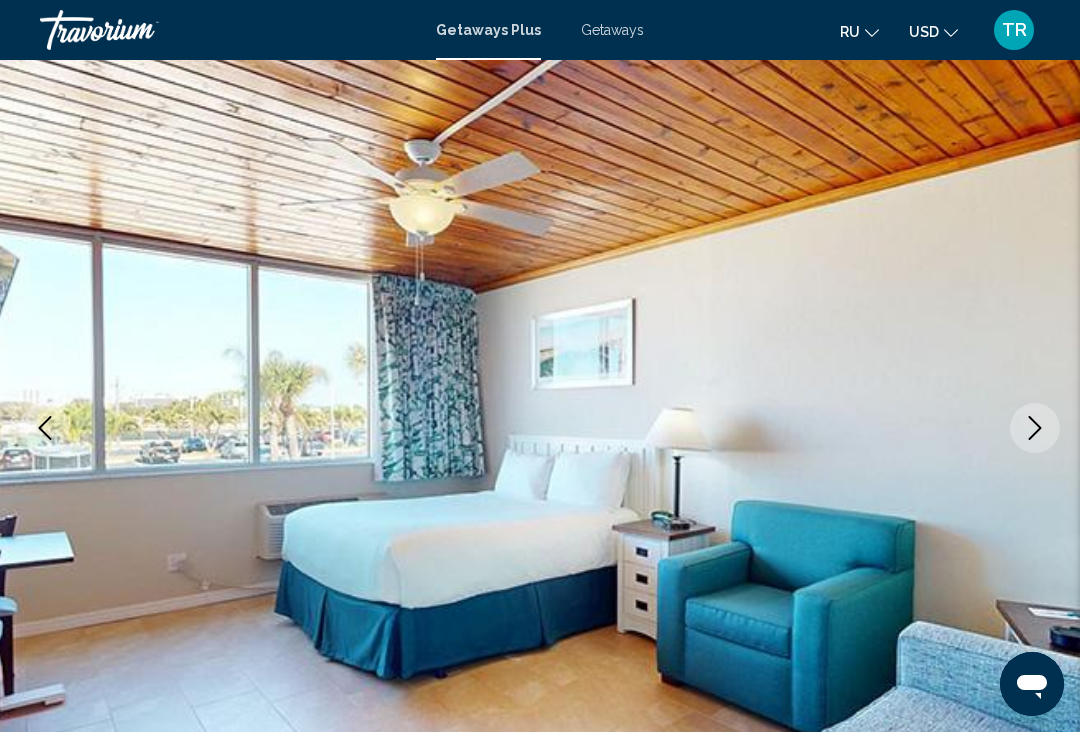 click at bounding box center (45, 428) 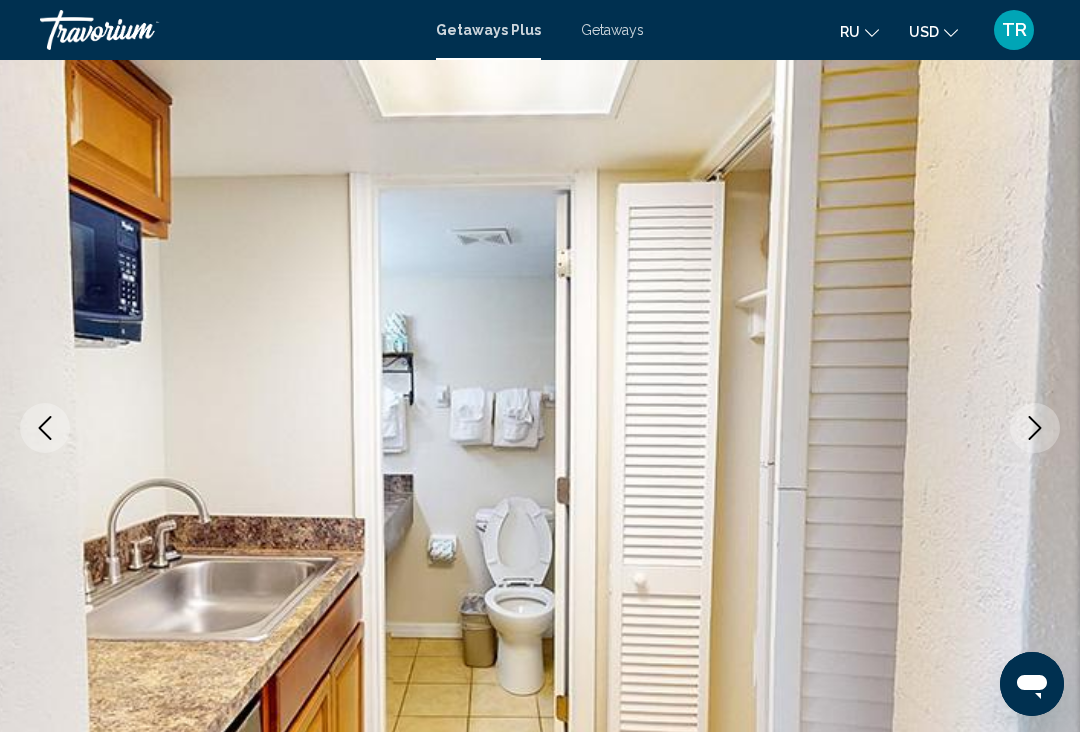 click at bounding box center (45, 428) 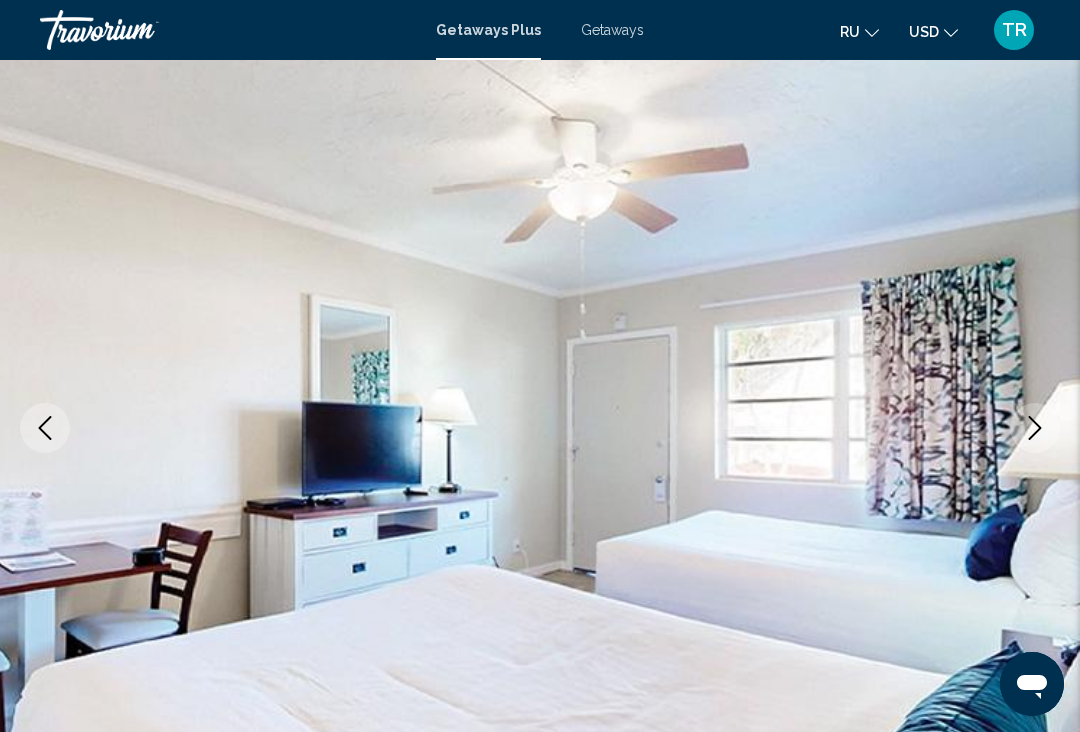 click 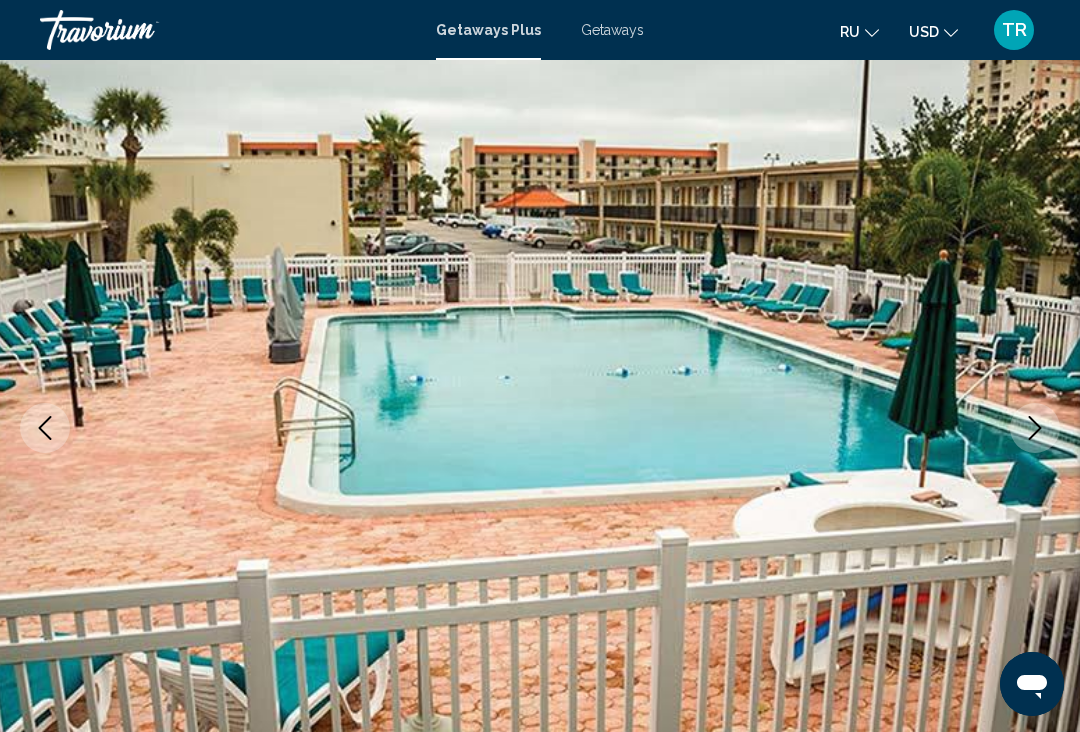 click 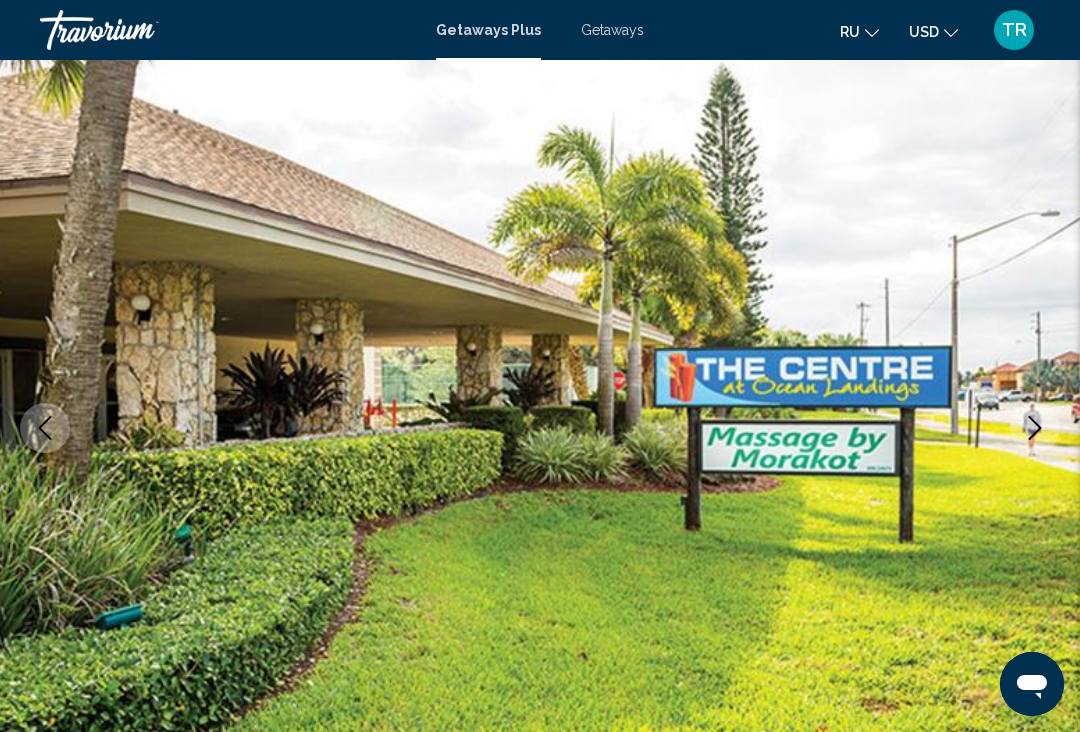 click at bounding box center [45, 428] 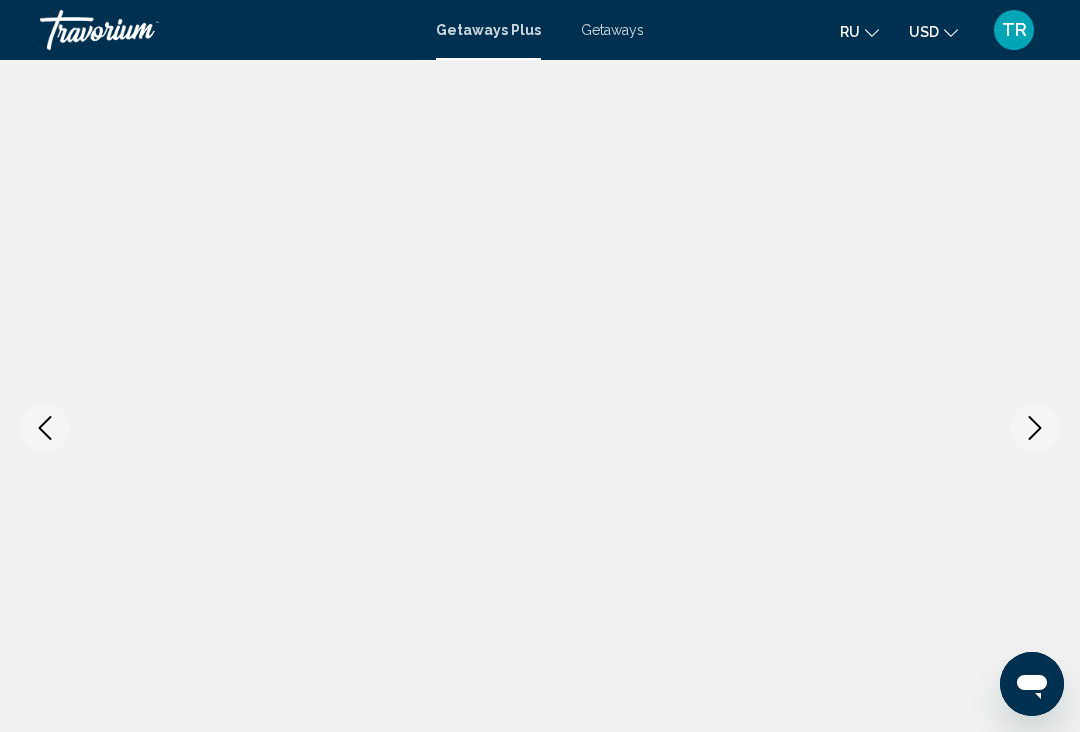 click 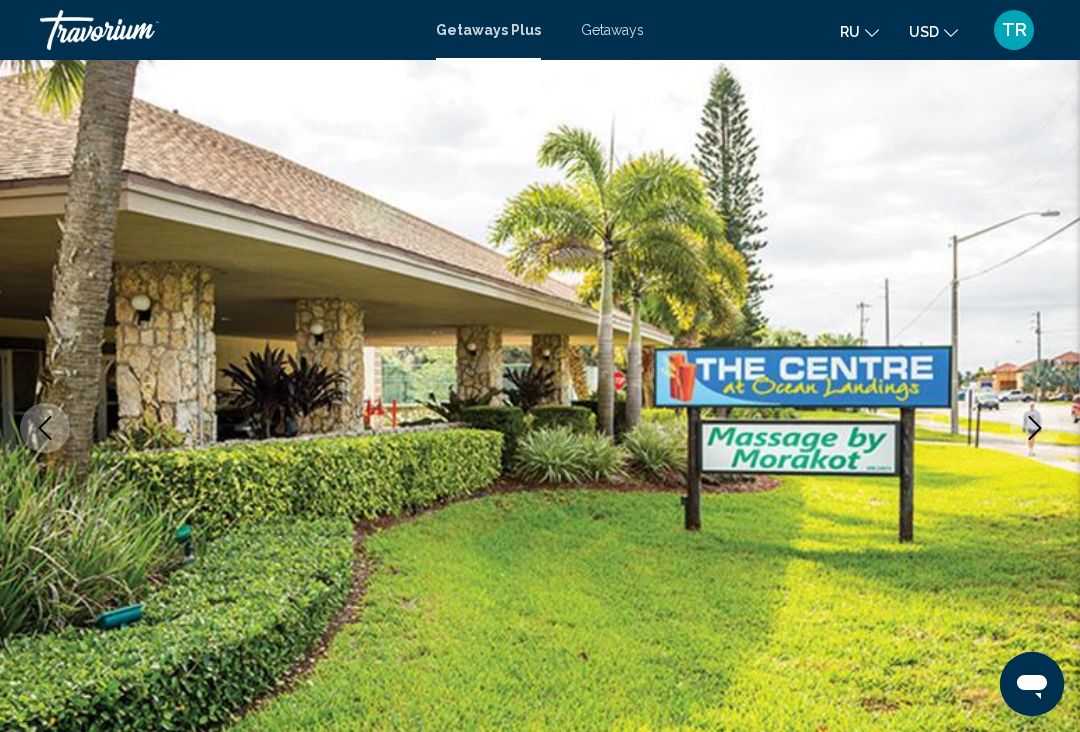 click at bounding box center (540, 428) 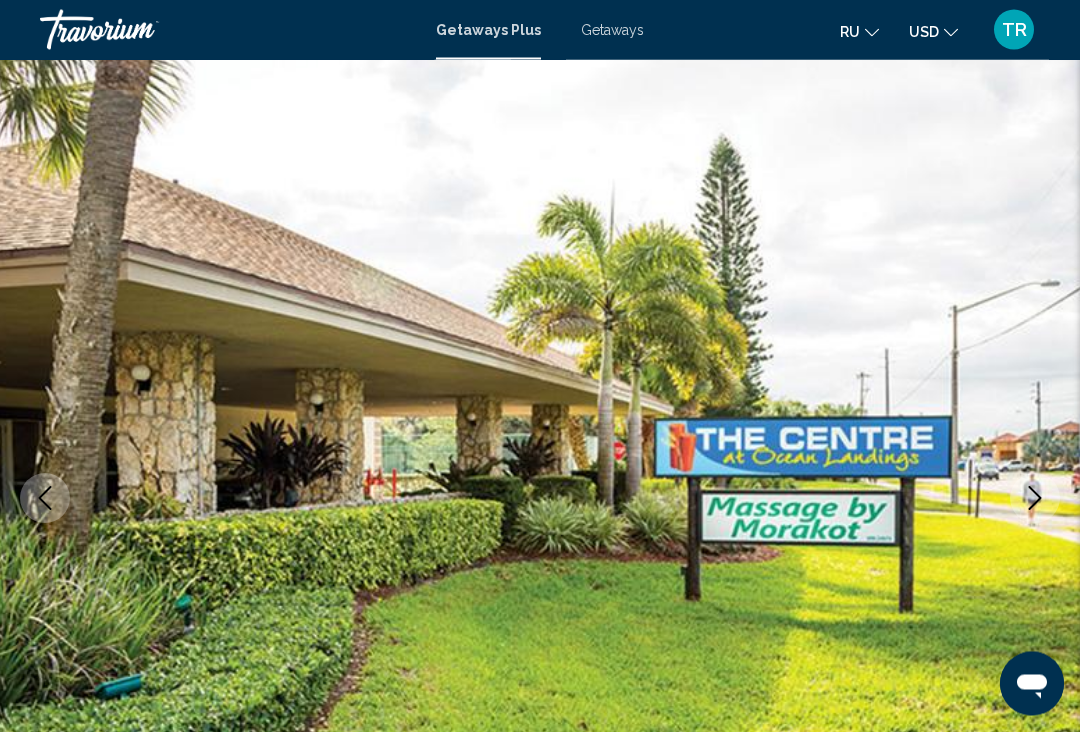 scroll, scrollTop: 36, scrollLeft: 0, axis: vertical 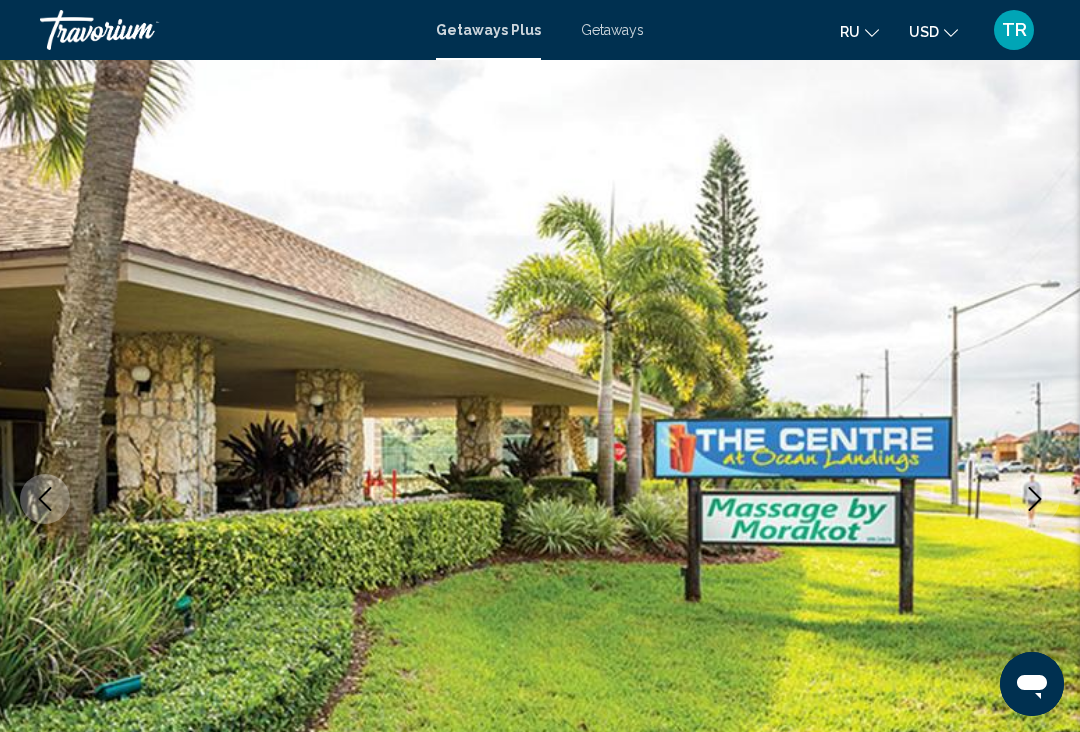 click on "Getaways" at bounding box center (612, 30) 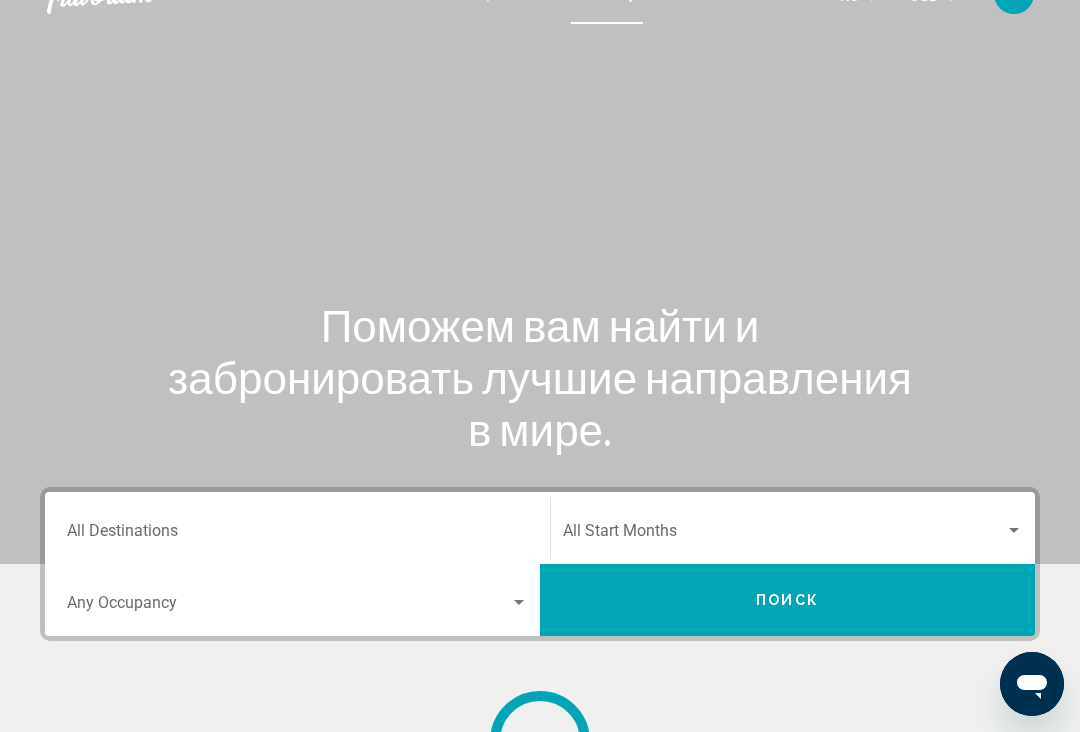 scroll, scrollTop: 0, scrollLeft: 0, axis: both 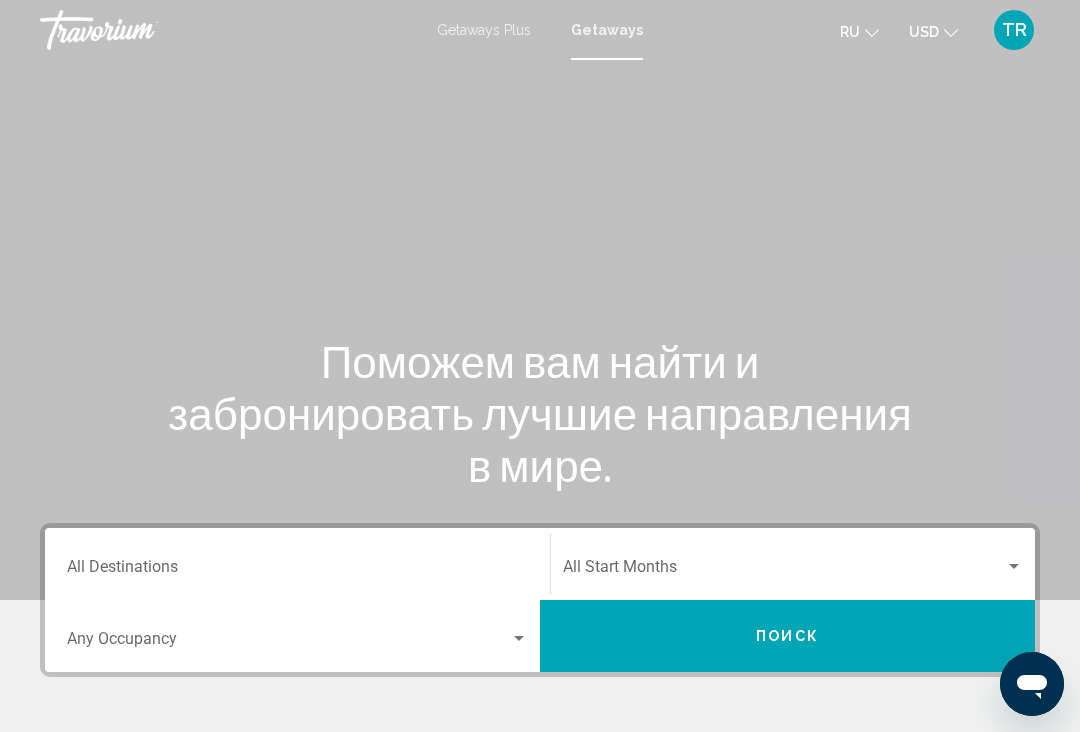 click on "Destination All Destinations" at bounding box center [297, 571] 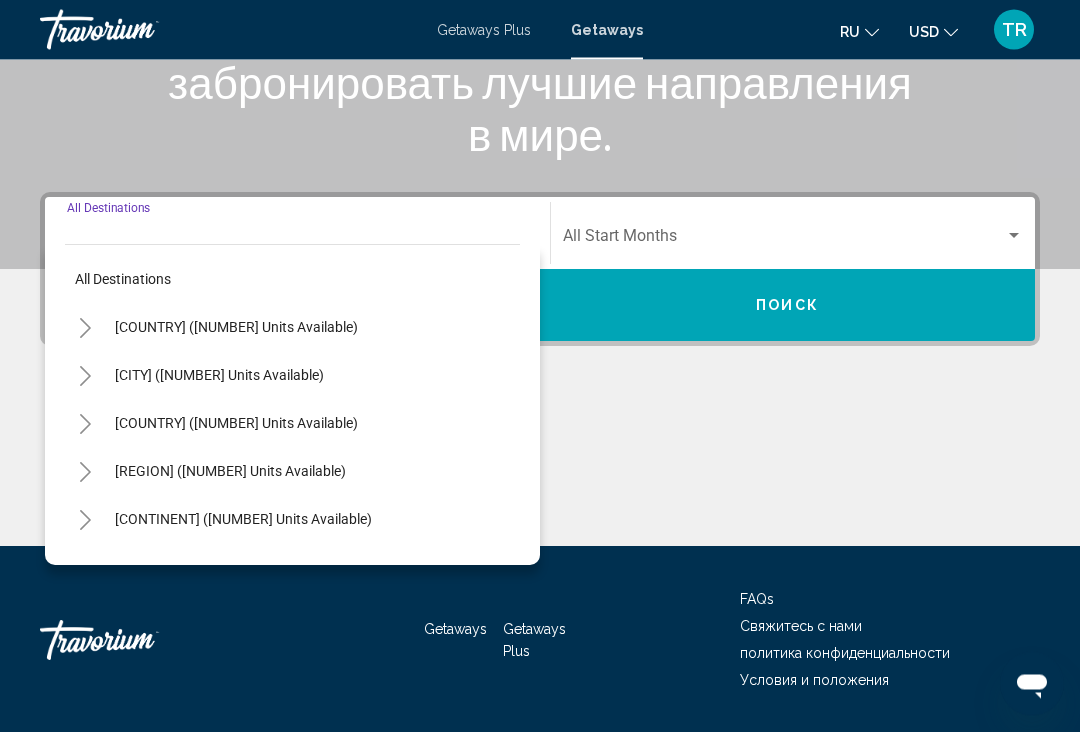 scroll, scrollTop: 390, scrollLeft: 0, axis: vertical 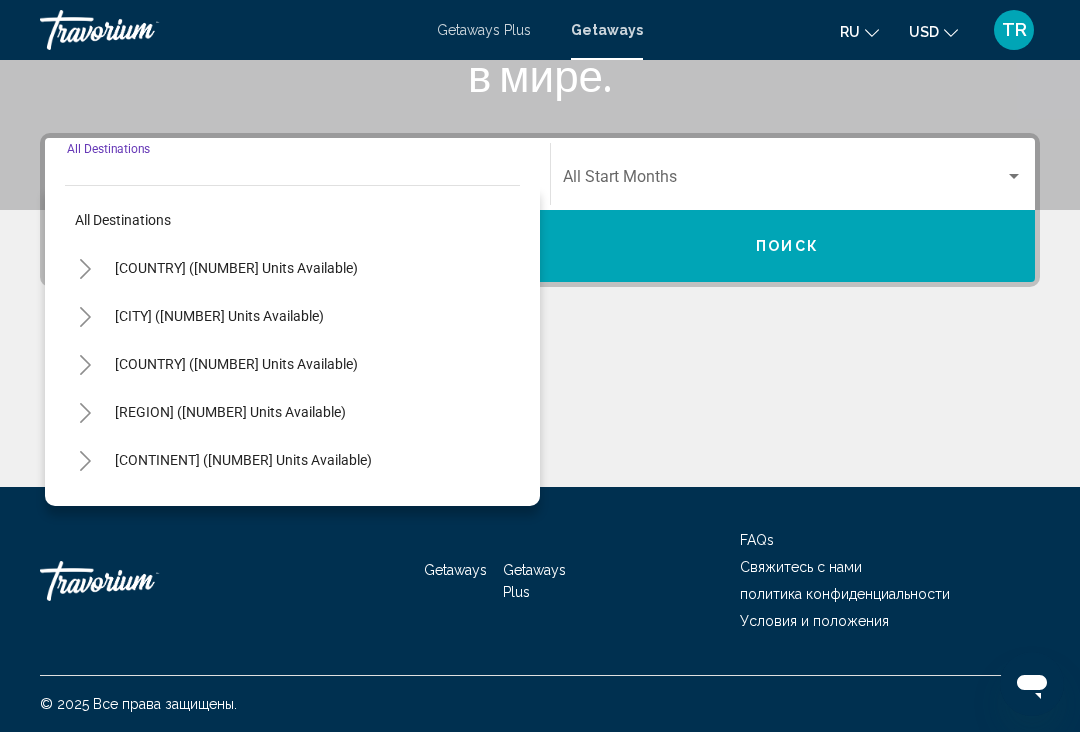 click on "[COUNTRY] ([NUMBER] units available)" at bounding box center [219, 316] 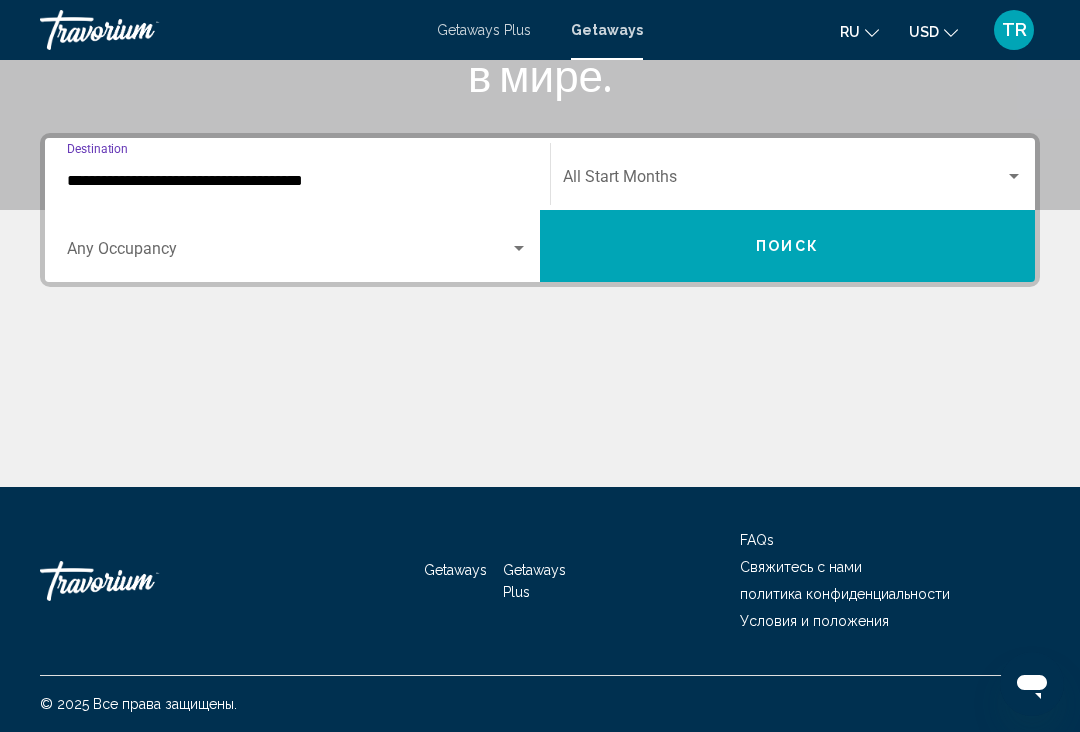 click on "Occupancy Any Occupancy" at bounding box center [297, 246] 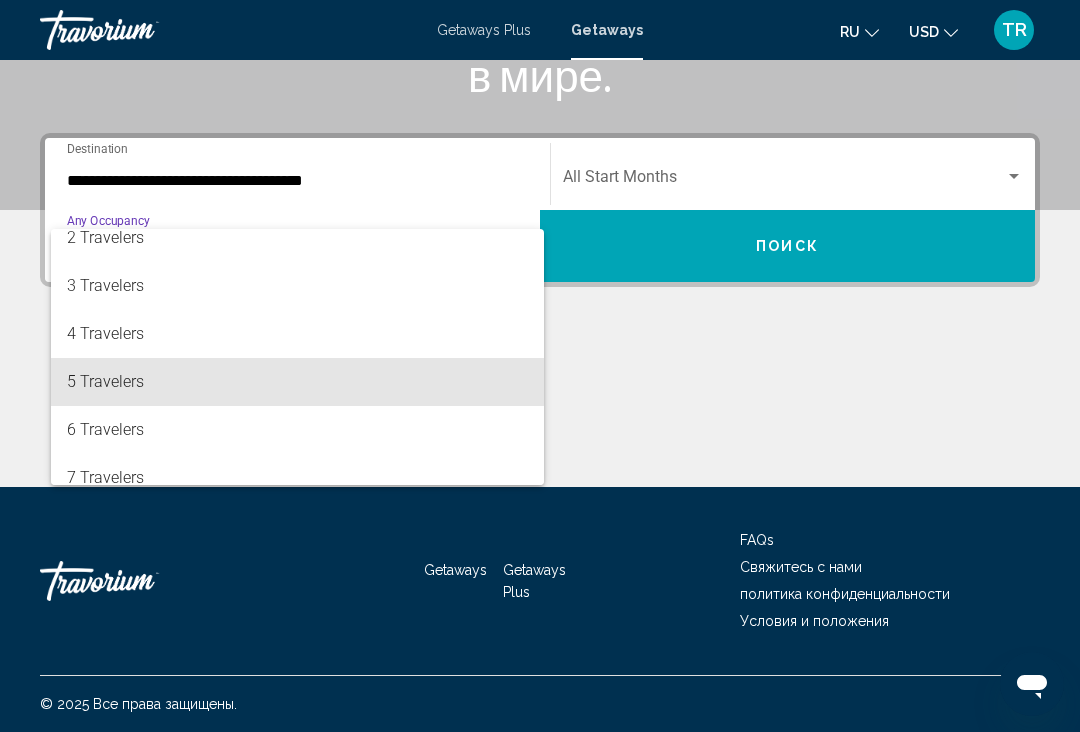 scroll, scrollTop: 83, scrollLeft: 0, axis: vertical 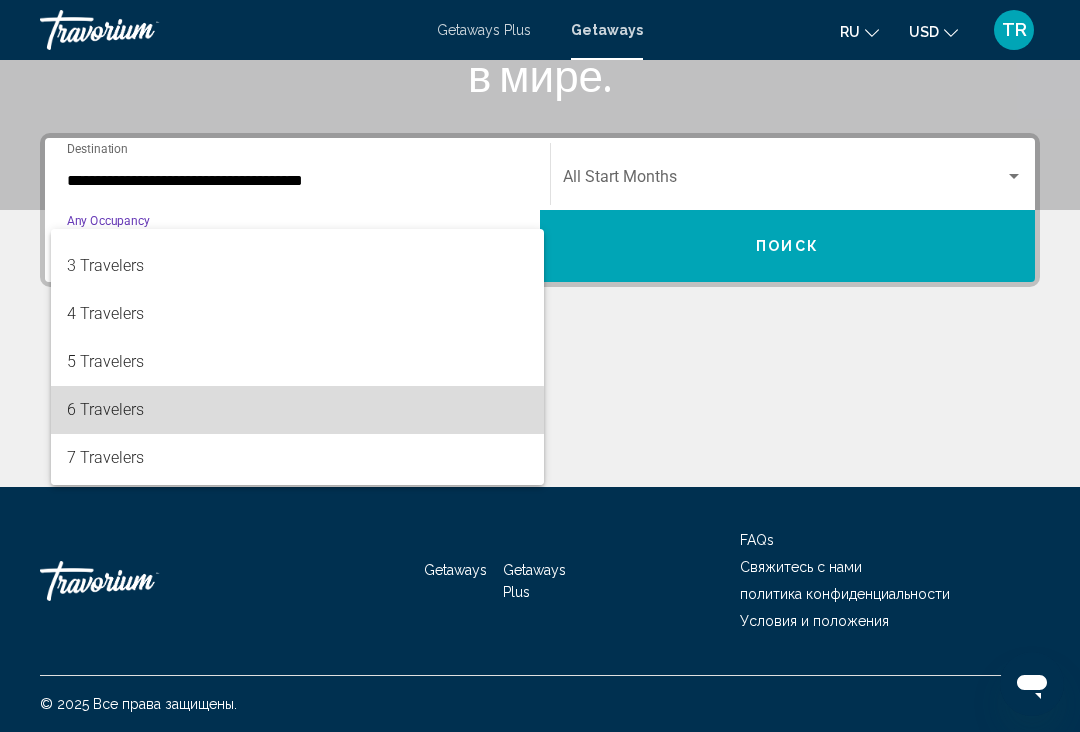 click on "6 Travelers" at bounding box center [297, 410] 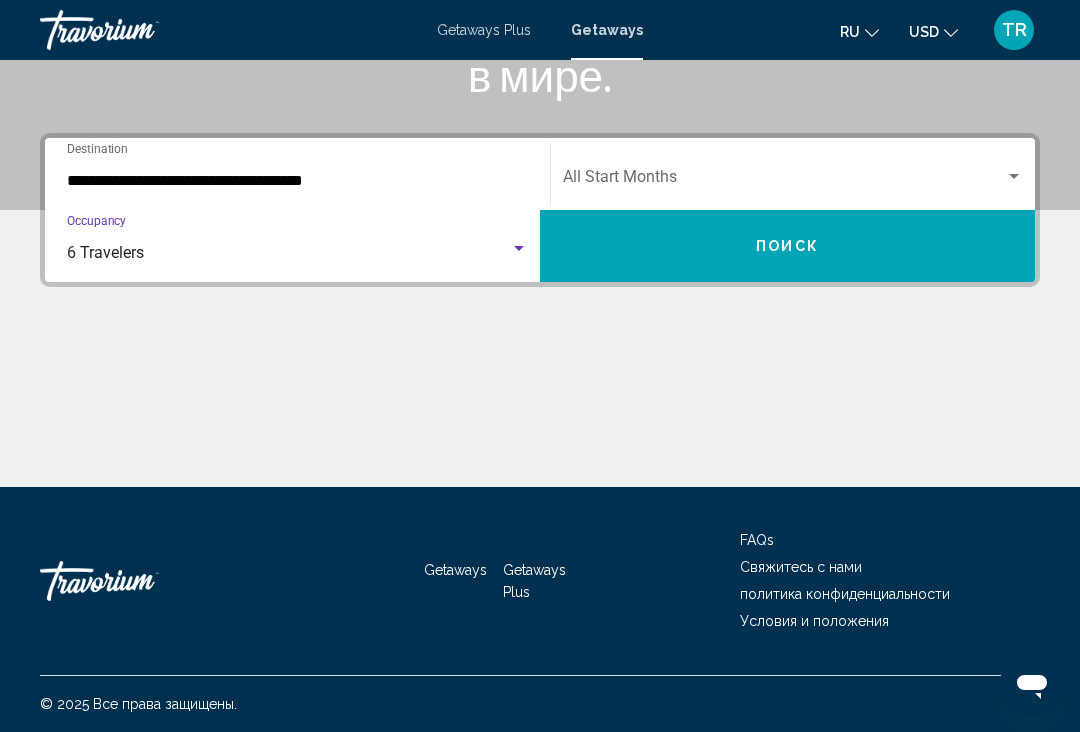 click at bounding box center [784, 181] 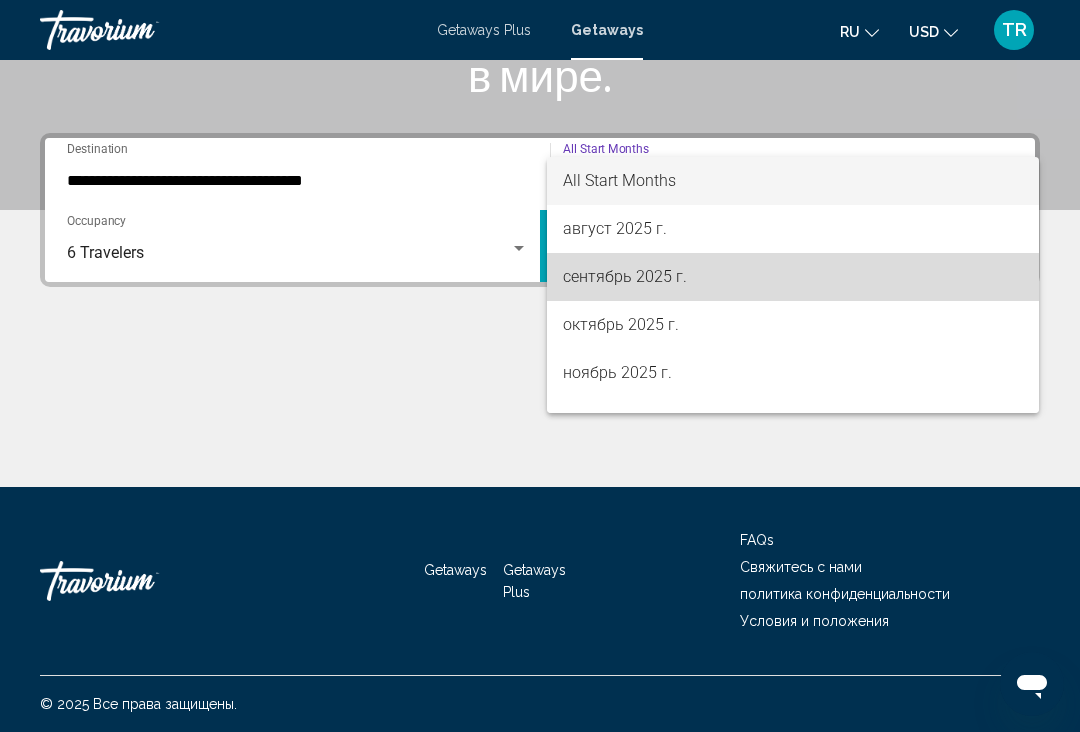 click on "сентябрь 2025 г." at bounding box center [793, 277] 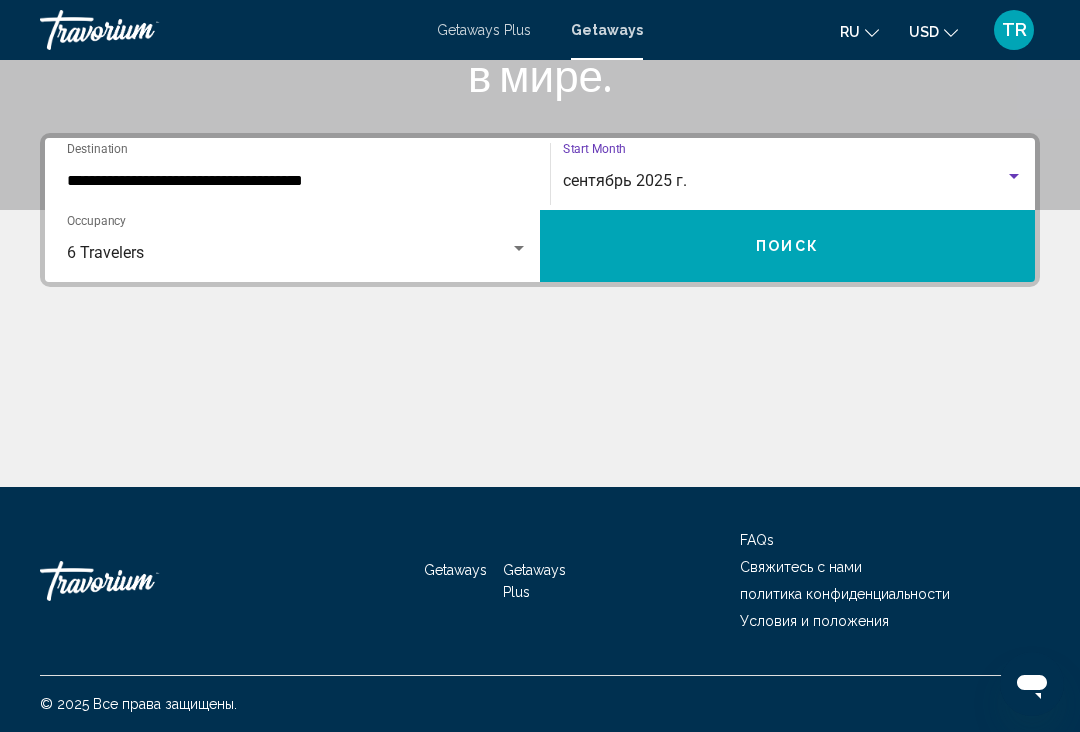 click on "Поиск" at bounding box center [787, 246] 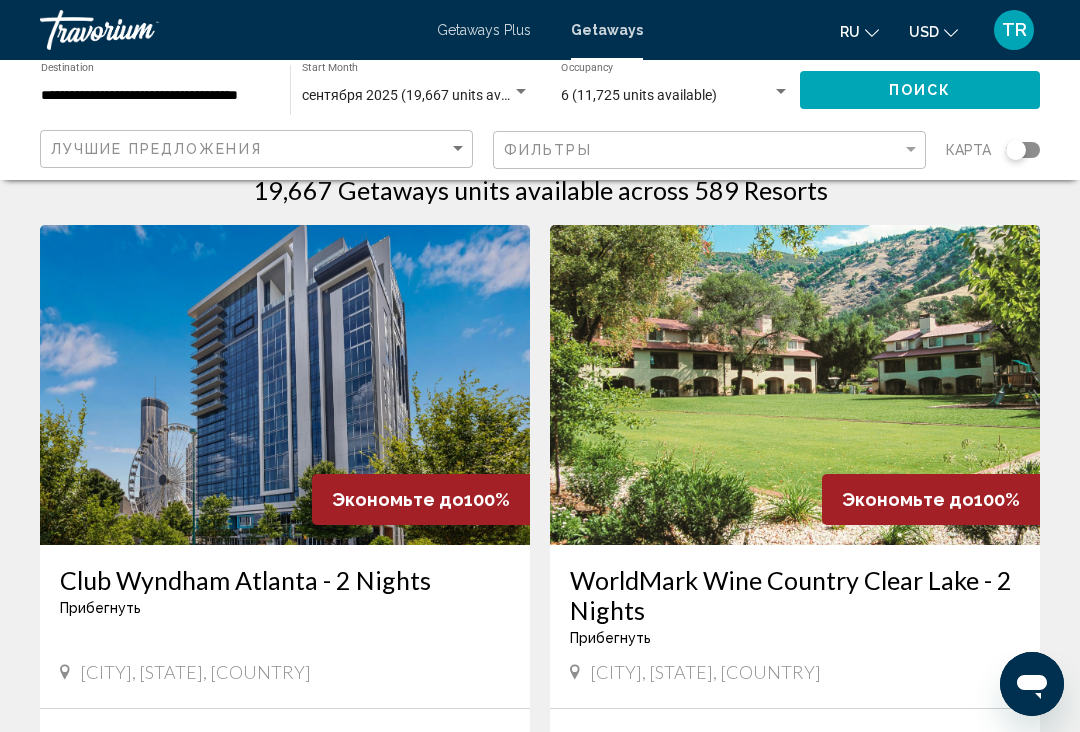 scroll, scrollTop: 46, scrollLeft: 0, axis: vertical 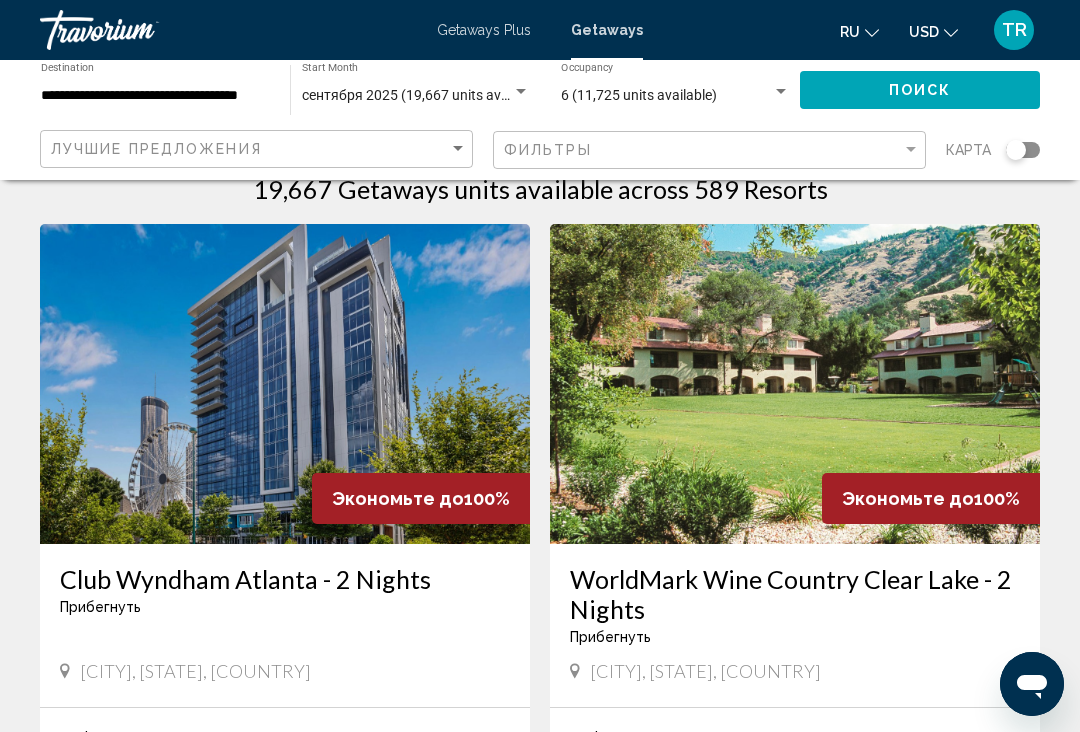 click 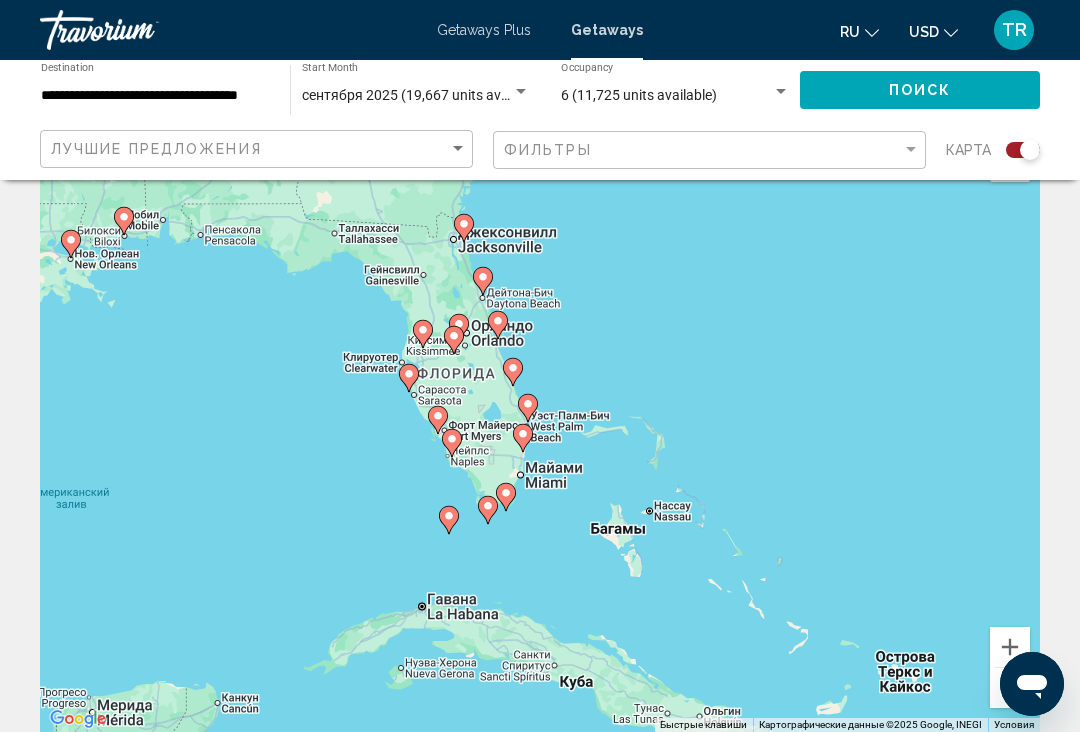 scroll, scrollTop: 67, scrollLeft: 0, axis: vertical 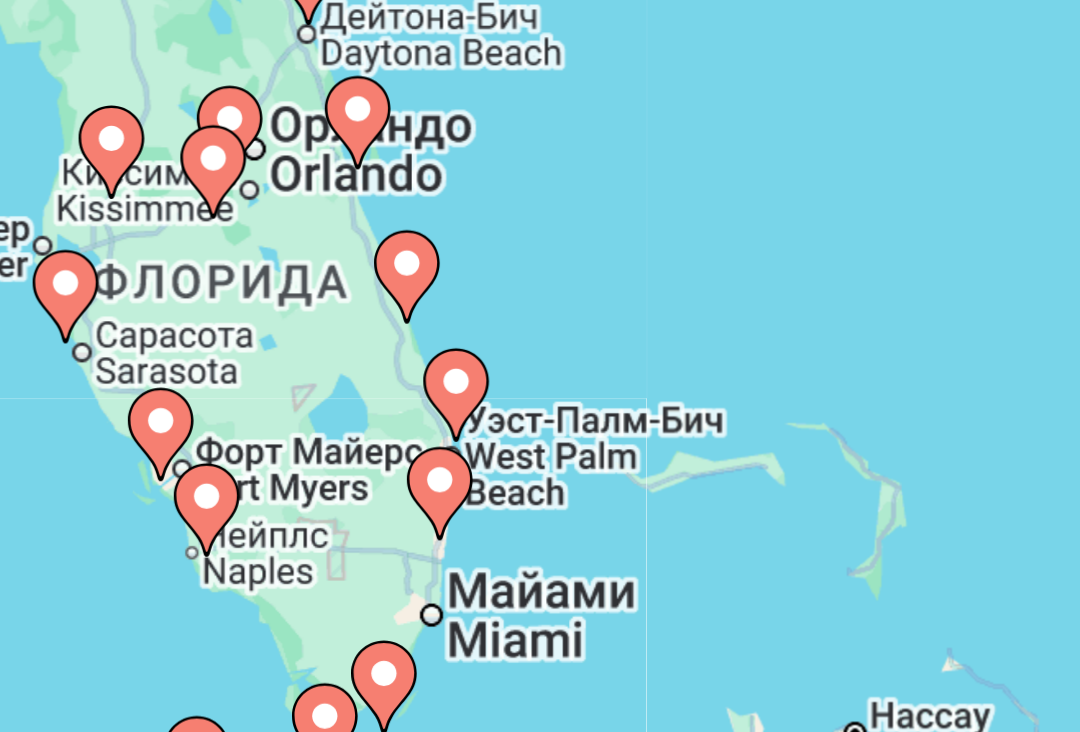 click on "Для навигации используйте клавиши со стрелками. Чтобы активировать перетаскивание с помощью клавиатуры, нажмите Alt + Ввод. После этого перемещайте маркер, используя клавиши со стрелками. Чтобы завершить перетаскивание, нажмите клавишу Ввод. Чтобы отменить действие, нажмите клавишу Esc." at bounding box center [540, 433] 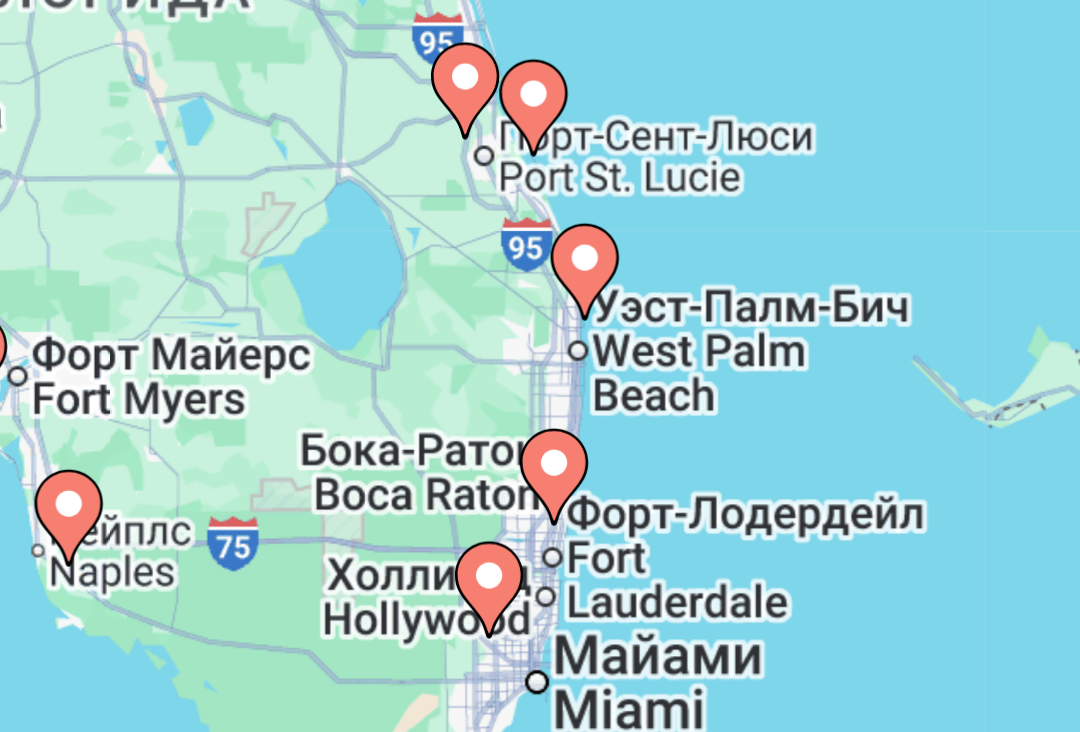 type on "**********" 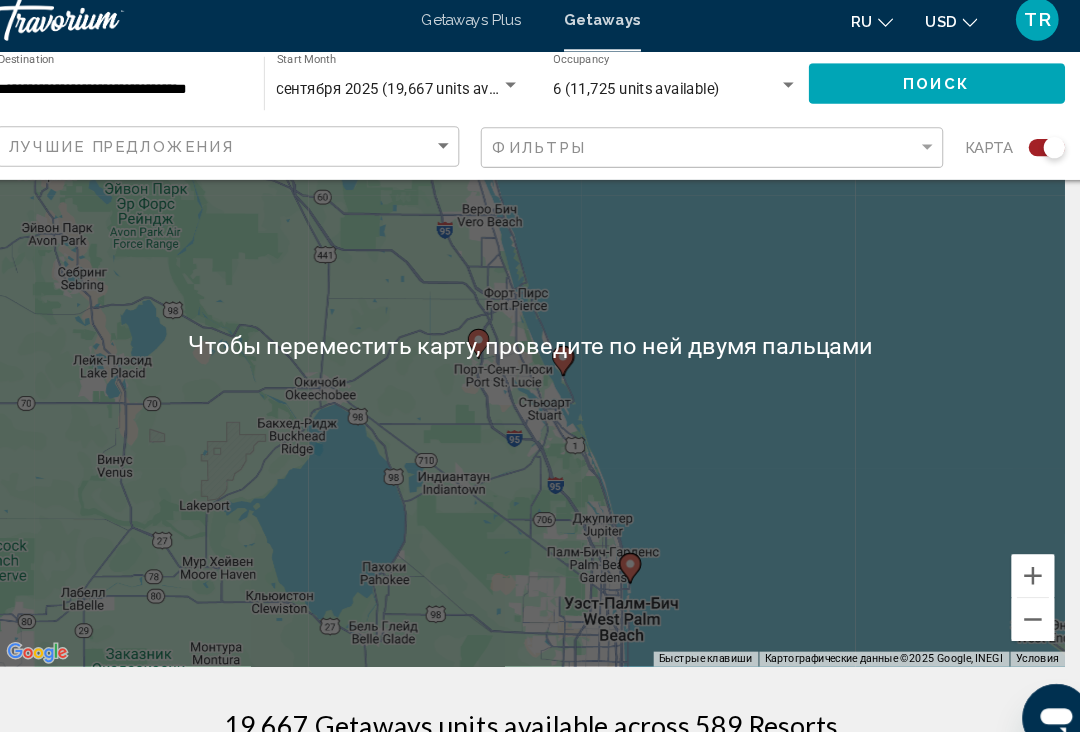 scroll, scrollTop: 165, scrollLeft: 0, axis: vertical 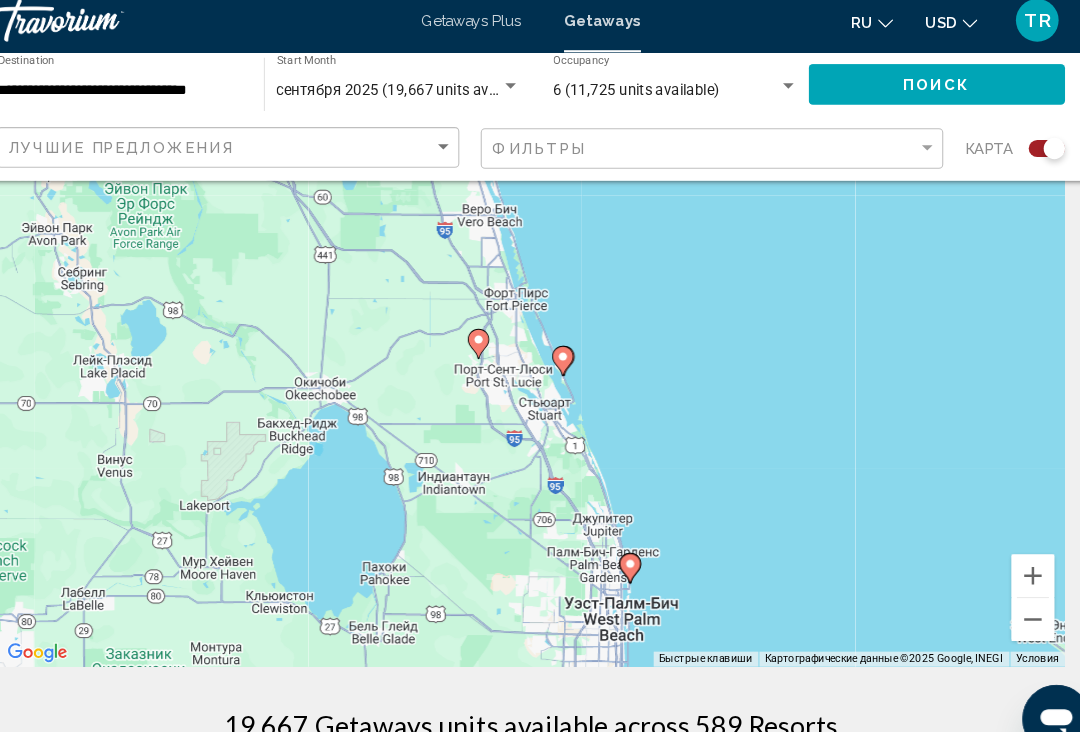 click on "Для навигации используйте клавиши со стрелками. Чтобы активировать перетаскивание с помощью клавиатуры, нажмите Alt + Ввод. После этого перемещайте маркер, используя клавиши со стрелками. Чтобы завершить перетаскивание, нажмите клавишу Ввод. Чтобы отменить действие, нажмите клавишу Esc." at bounding box center [540, 335] 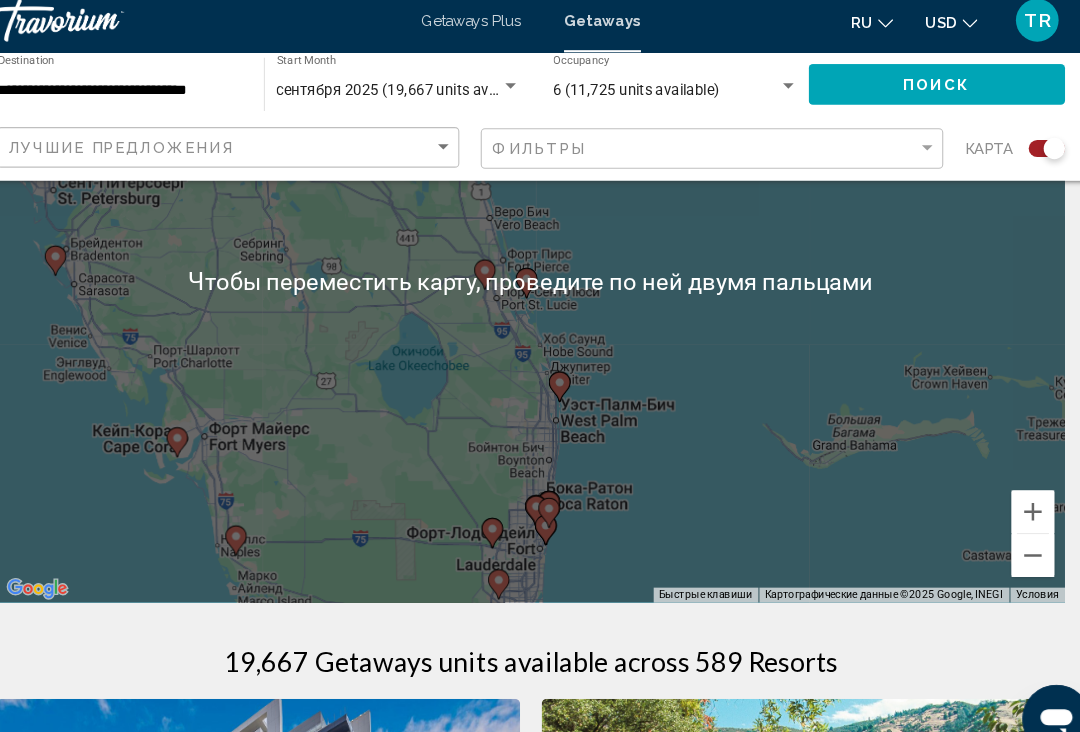 scroll, scrollTop: 232, scrollLeft: 0, axis: vertical 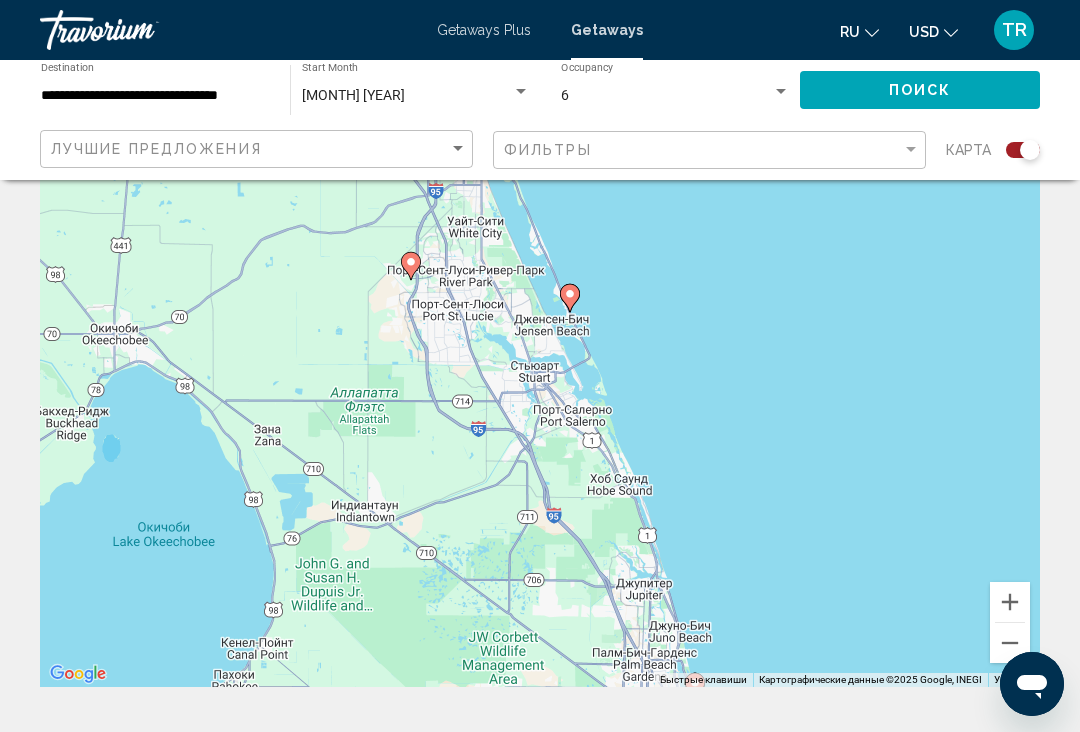 click on "Для навигации используйте клавиши со стрелками.  Чтобы активировать перетаскивание с помощью клавиатуры, нажмите Alt + Ввод. После этого перемещайте маркер, используя клавиши со стрелками. Чтобы завершить перетаскивание, нажмите клавишу Ввод. Чтобы отменить действие, нажмите клавишу Esc." at bounding box center (540, 387) 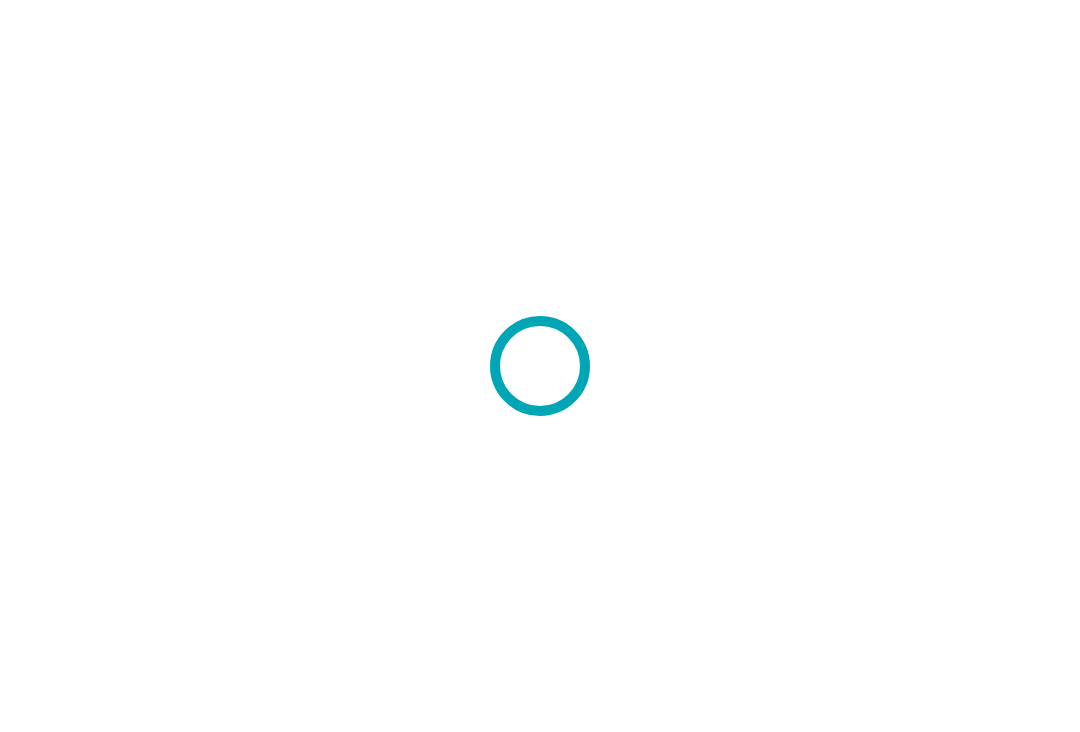scroll, scrollTop: 0, scrollLeft: 0, axis: both 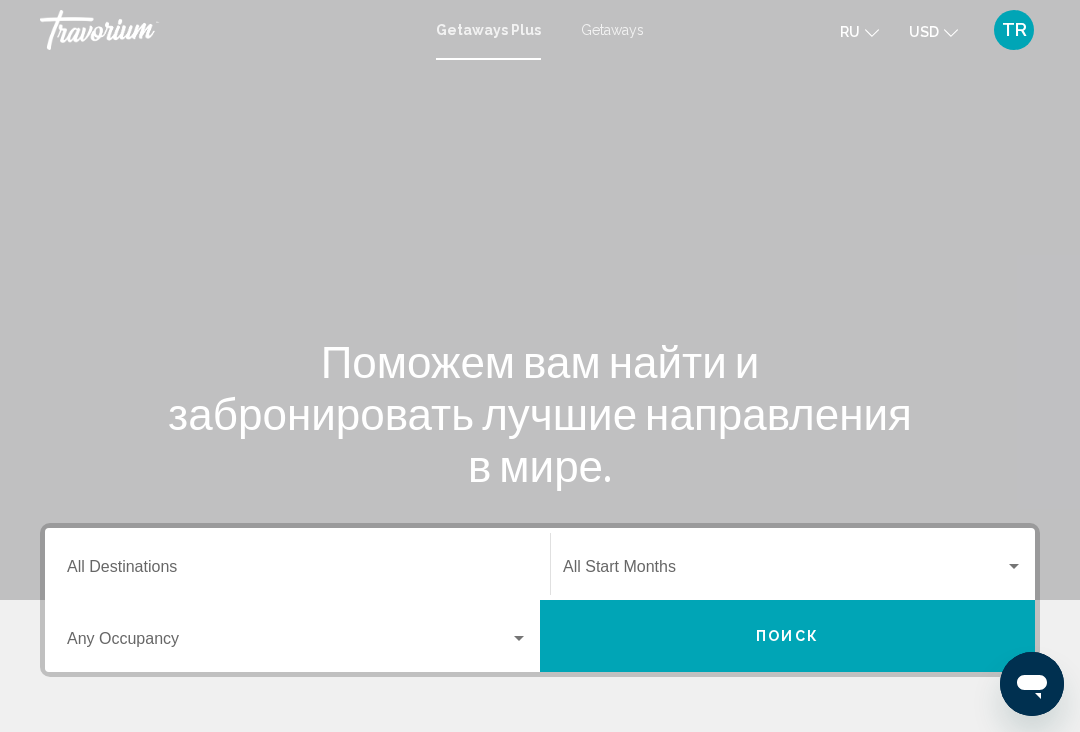 click on "Getaways" at bounding box center (612, 30) 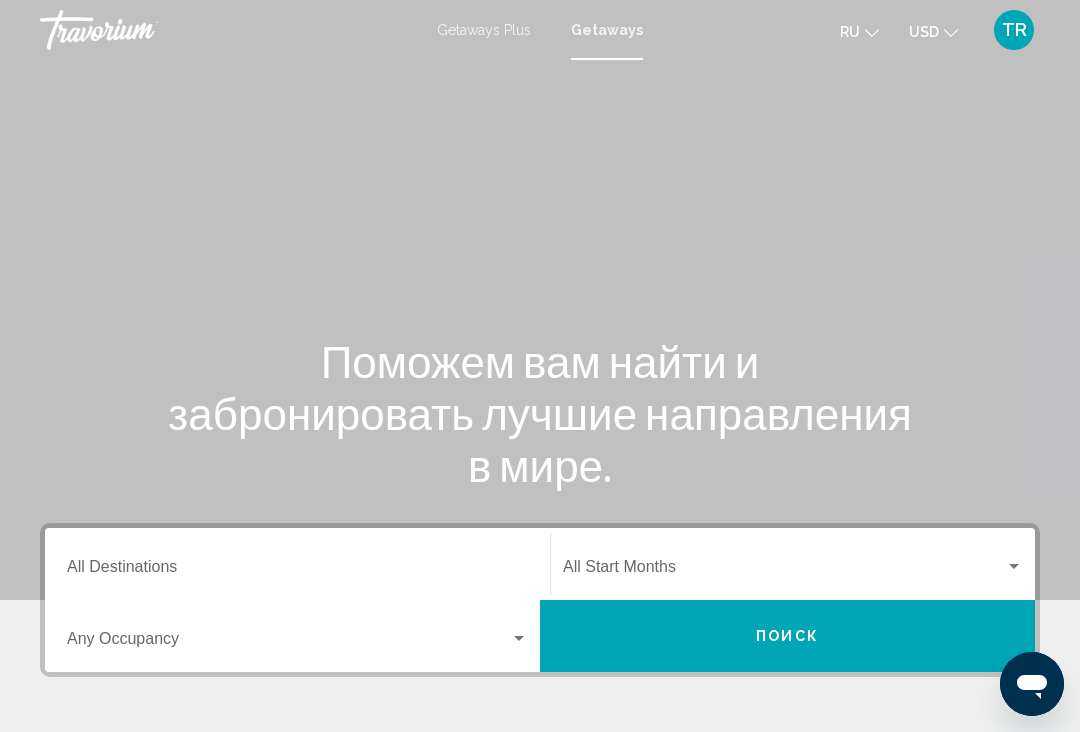 click on "Destination All Destinations" at bounding box center (297, 571) 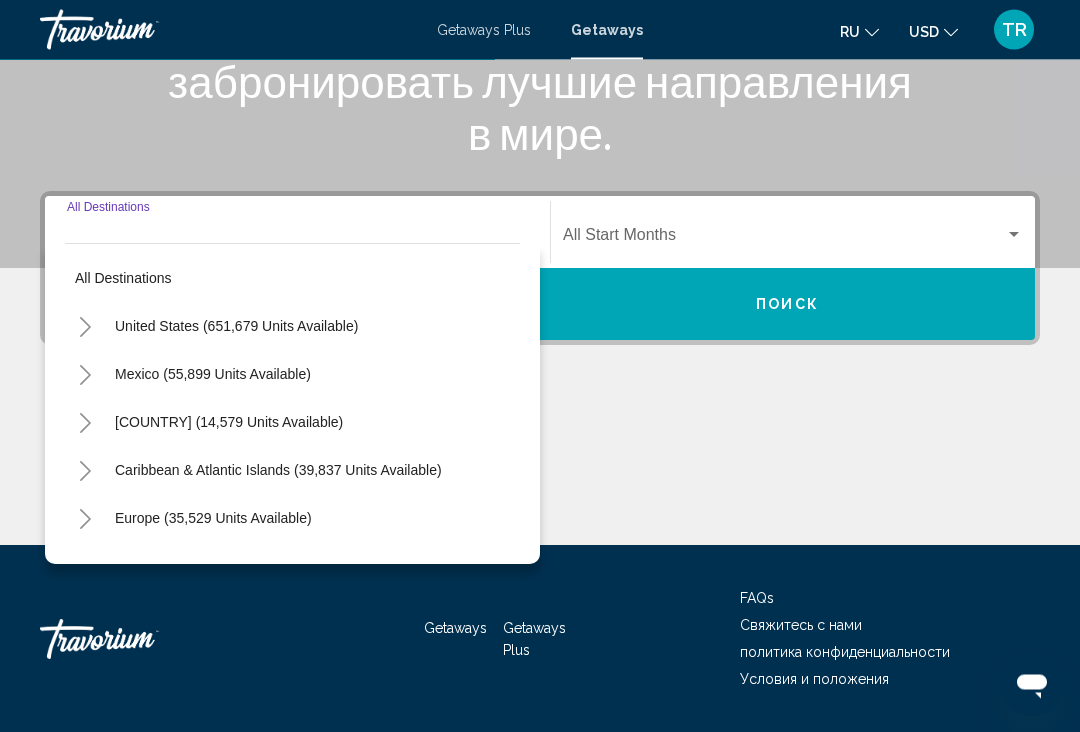 scroll, scrollTop: 390, scrollLeft: 0, axis: vertical 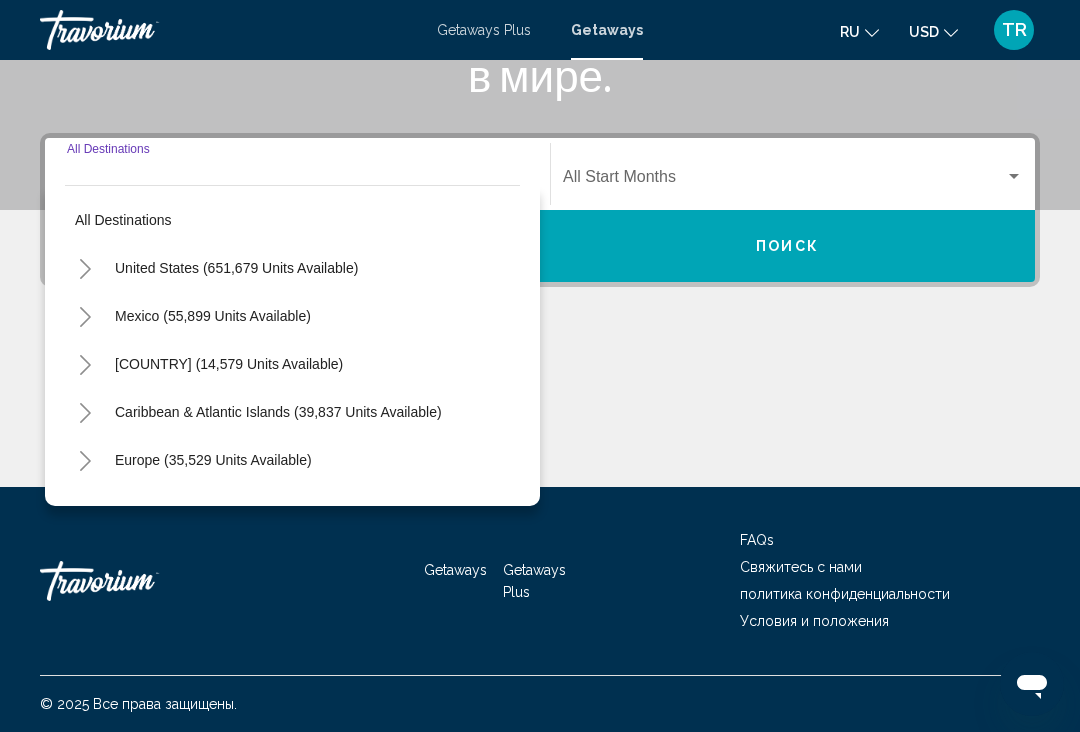 click on "United States (651,679 units available)" at bounding box center [213, 316] 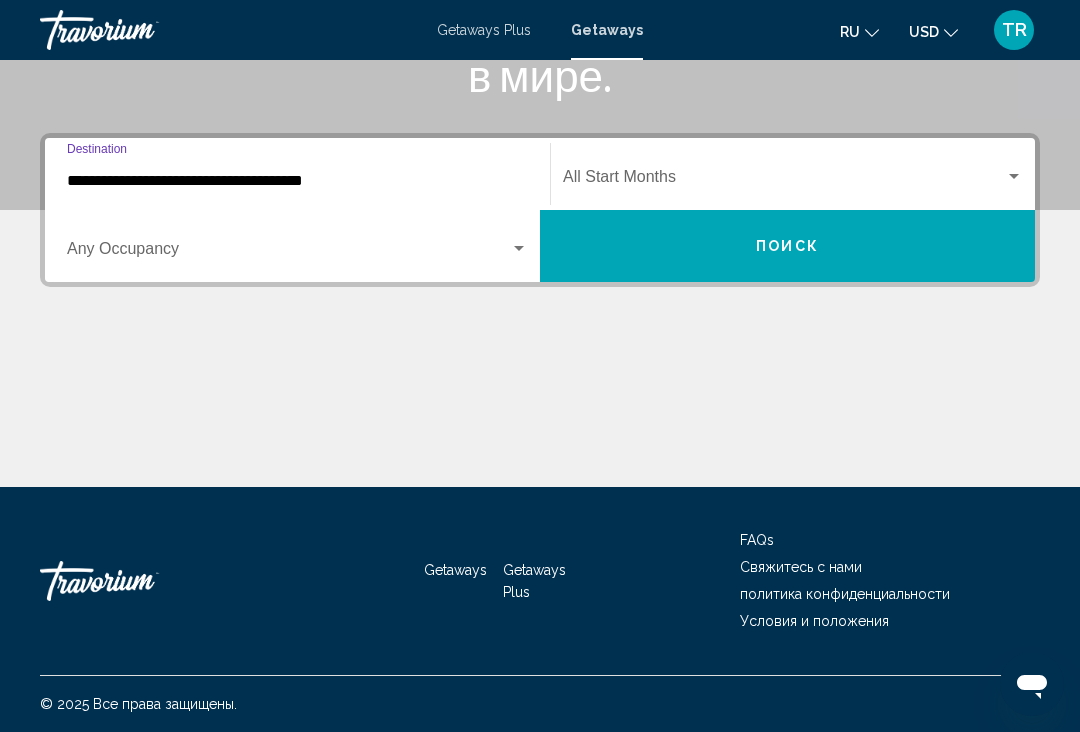 click at bounding box center (288, 253) 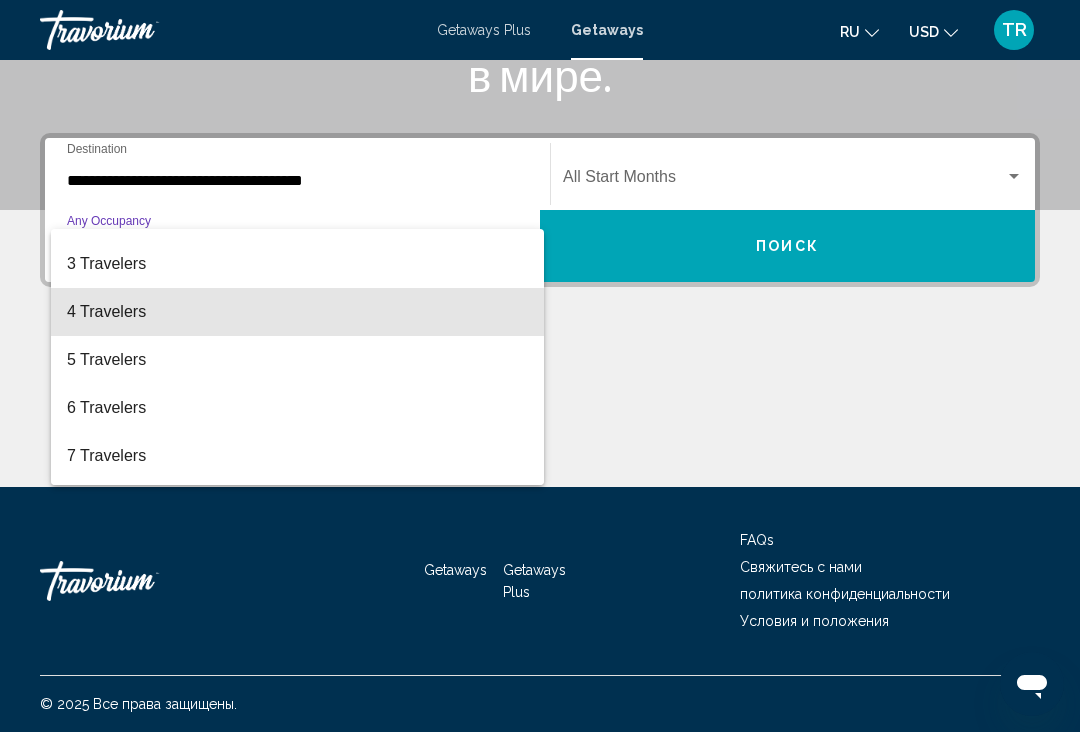 scroll, scrollTop: 99, scrollLeft: 0, axis: vertical 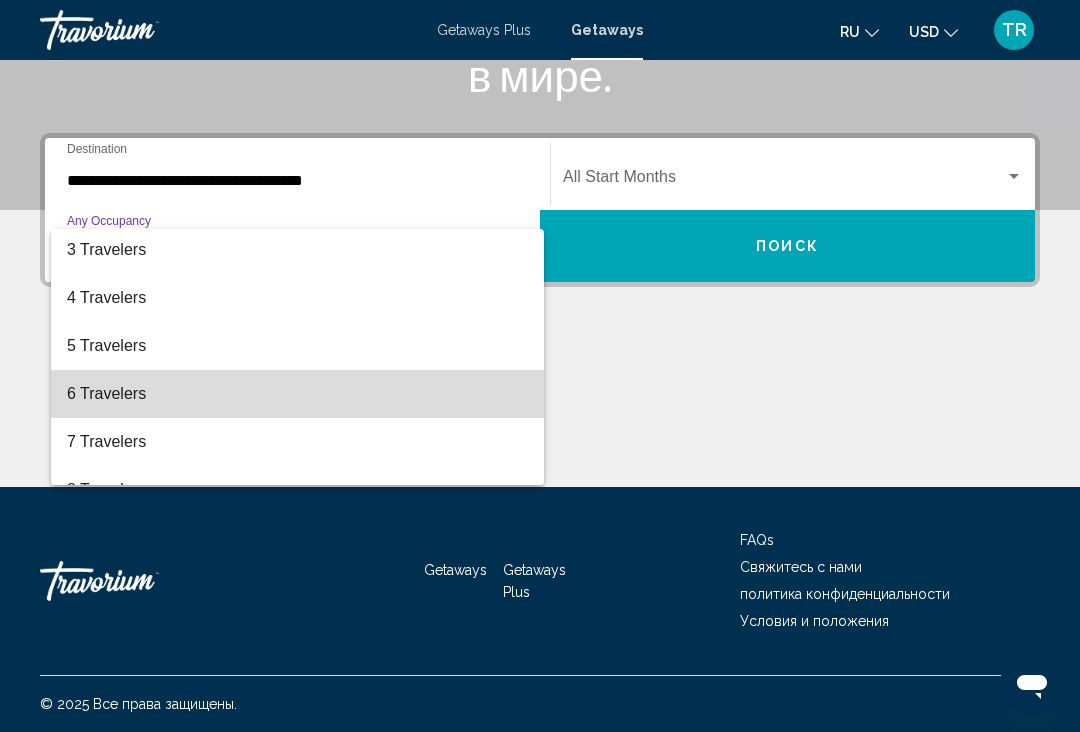 click on "6 Travelers" at bounding box center (297, 394) 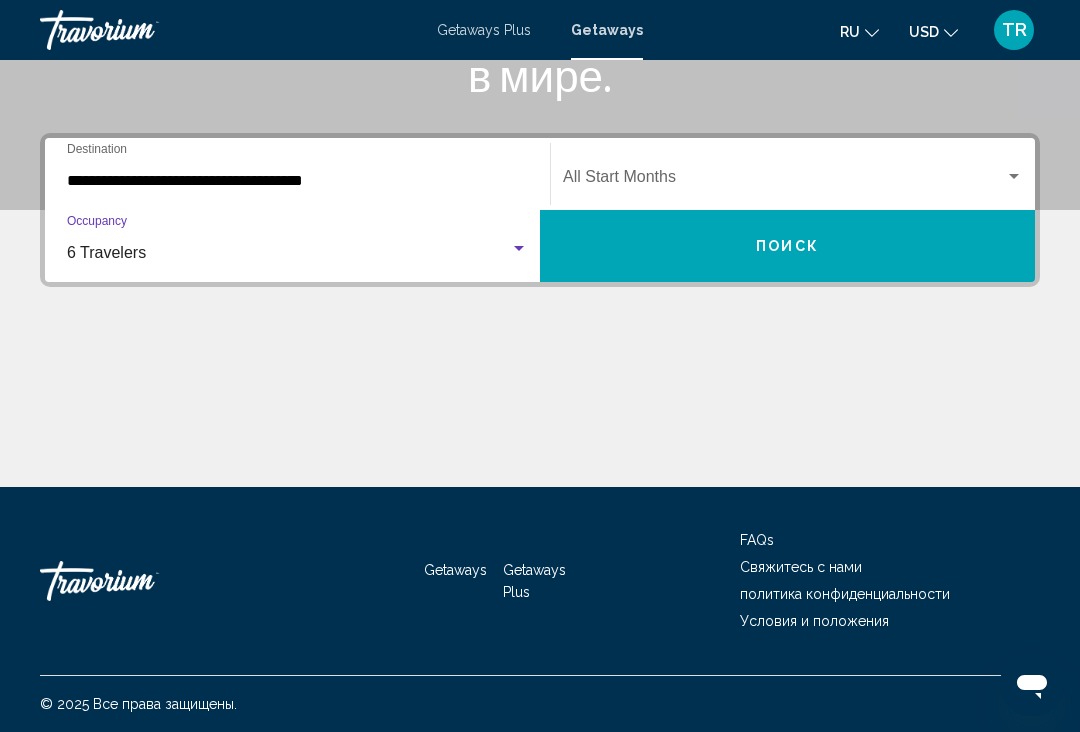 click at bounding box center [784, 181] 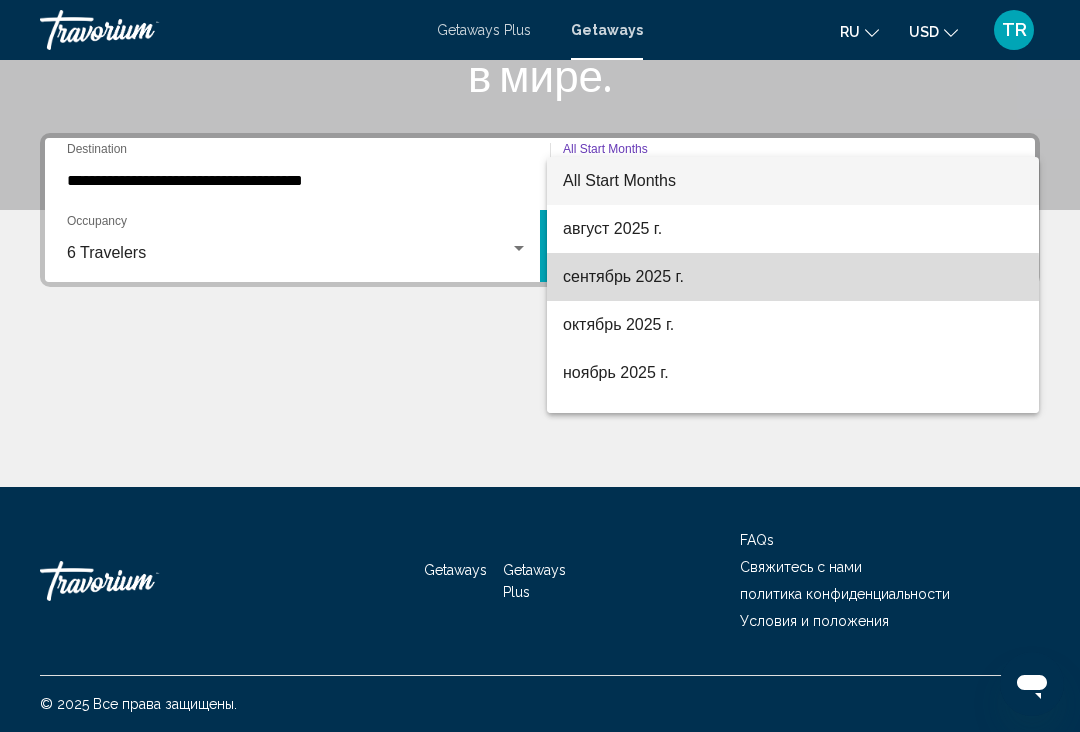 click on "сентябрь 2025 г." at bounding box center (793, 277) 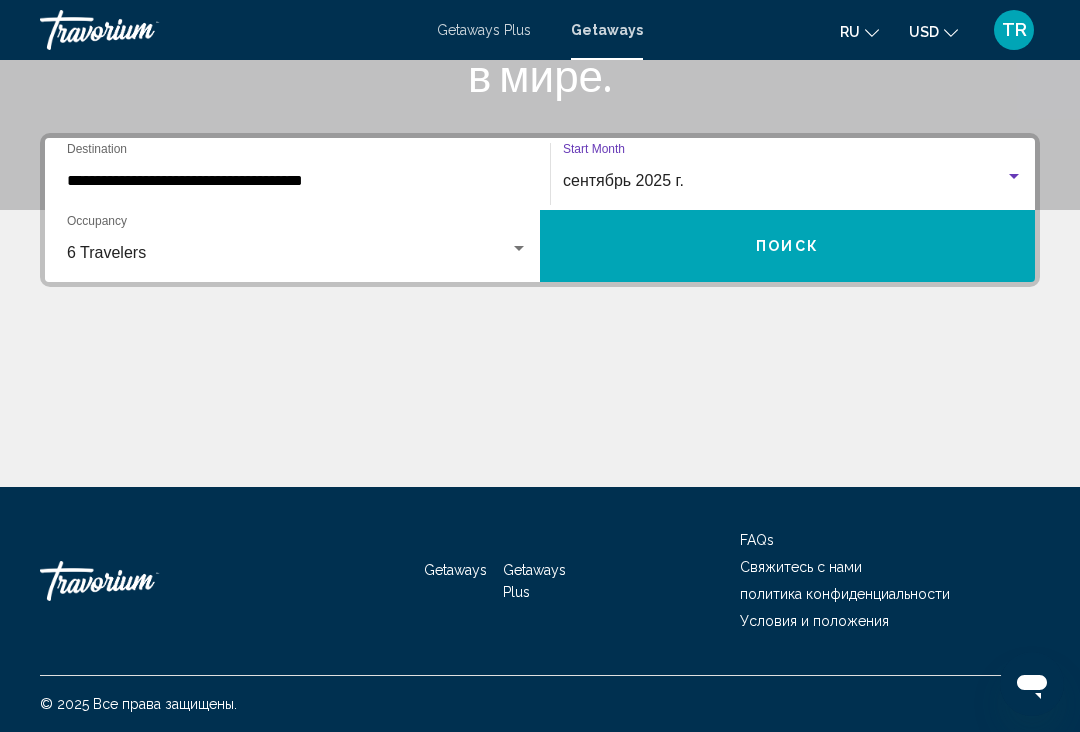 click on "Поиск" at bounding box center (787, 246) 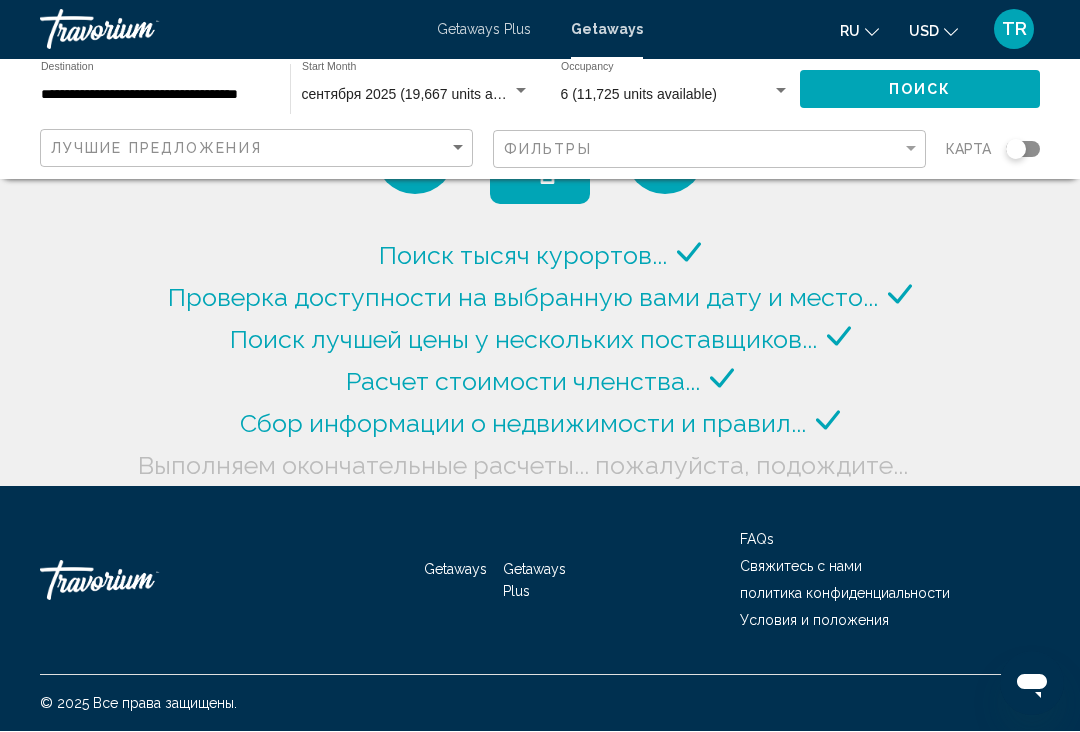 scroll, scrollTop: 45, scrollLeft: 0, axis: vertical 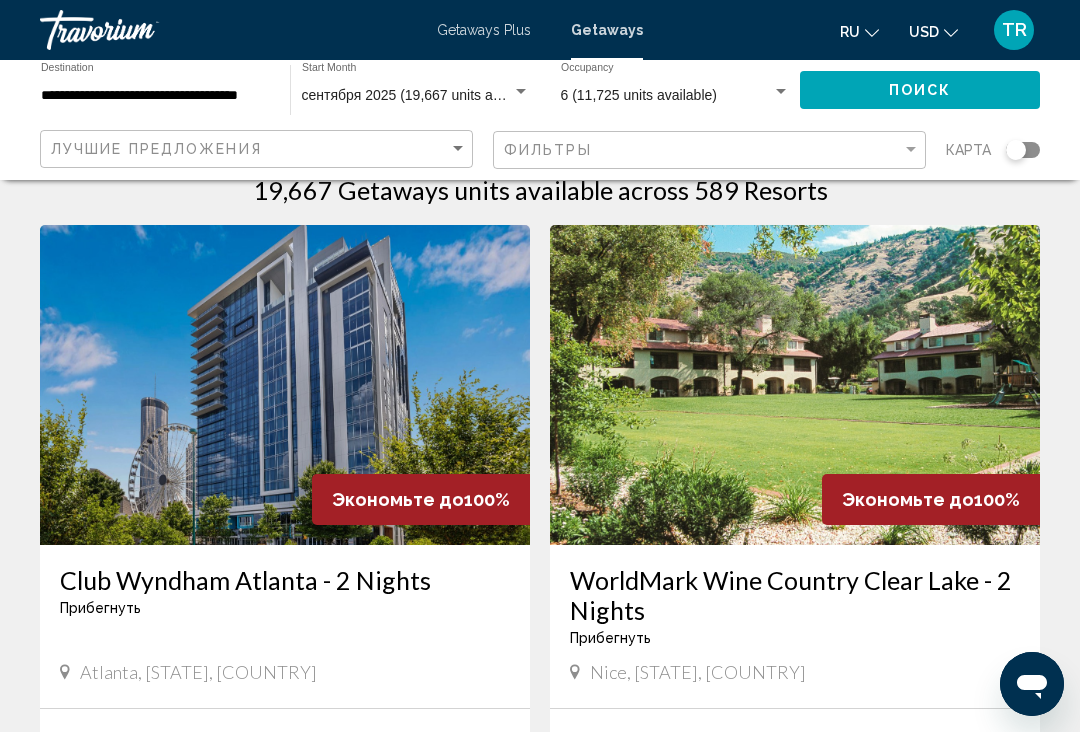 click 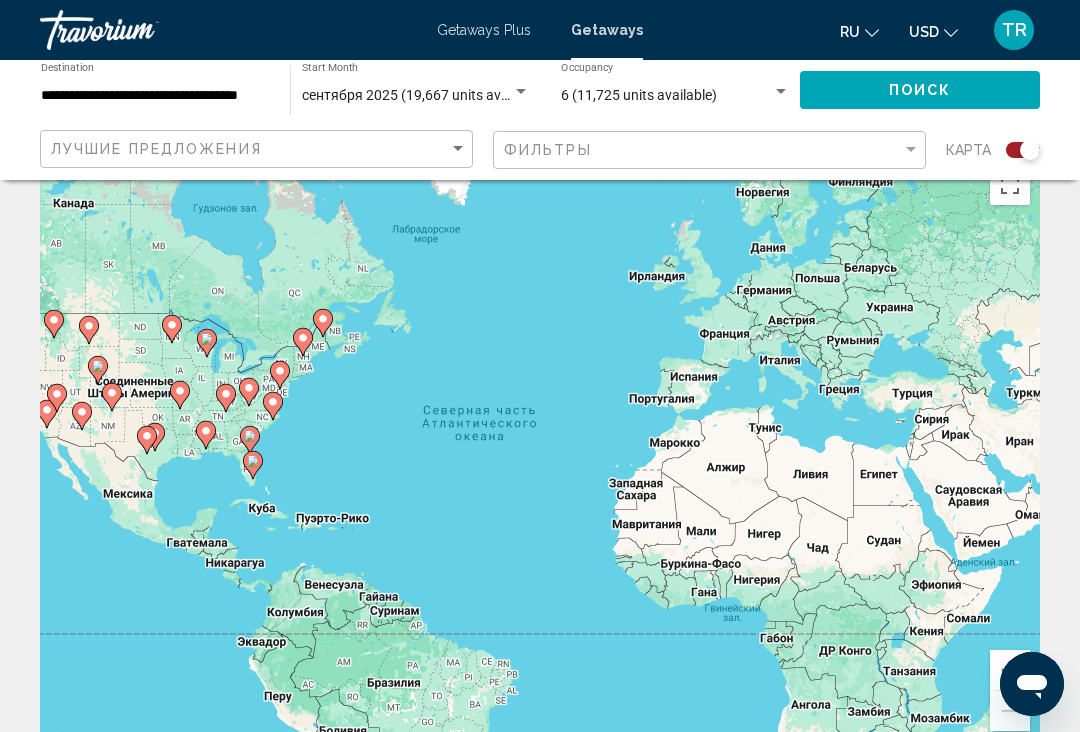 click 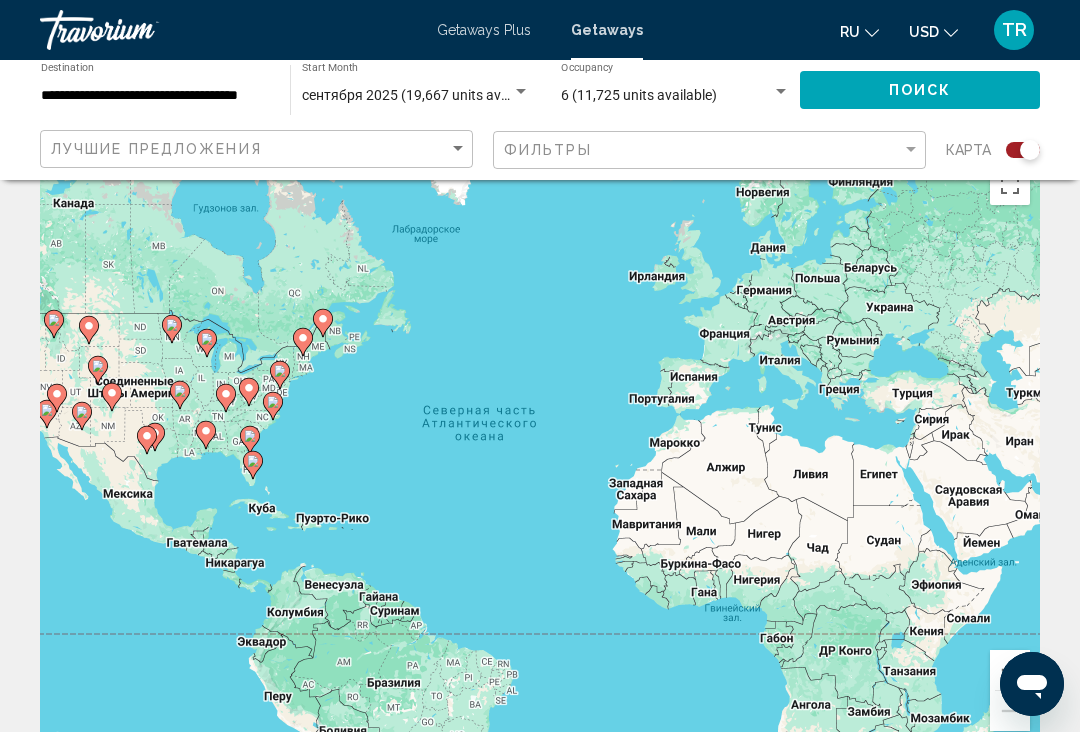 click on "Для навигации используйте клавиши со стрелками. Чтобы активировать перетаскивание с помощью клавиатуры, нажмите Alt + Ввод. После этого перемещайте маркер, используя клавиши со стрелками. Чтобы завершить перетаскивание, нажмите клавишу Ввод. Чтобы отменить действие, нажмите клавишу Esc." at bounding box center (540, 455) 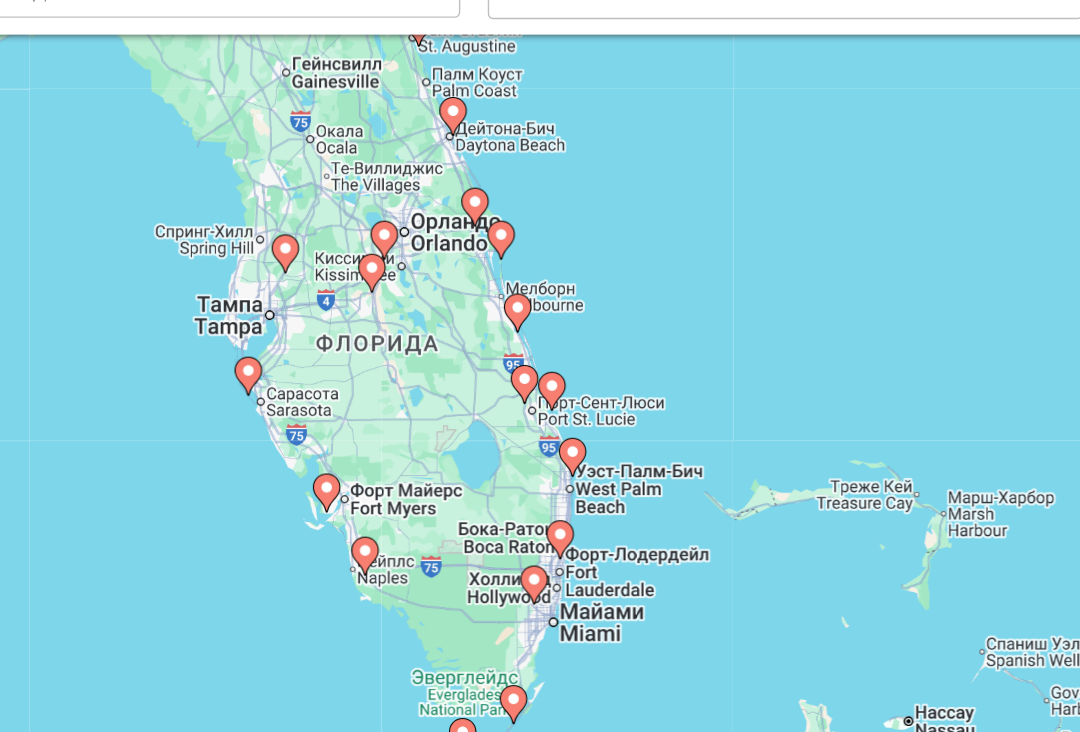 type on "**********" 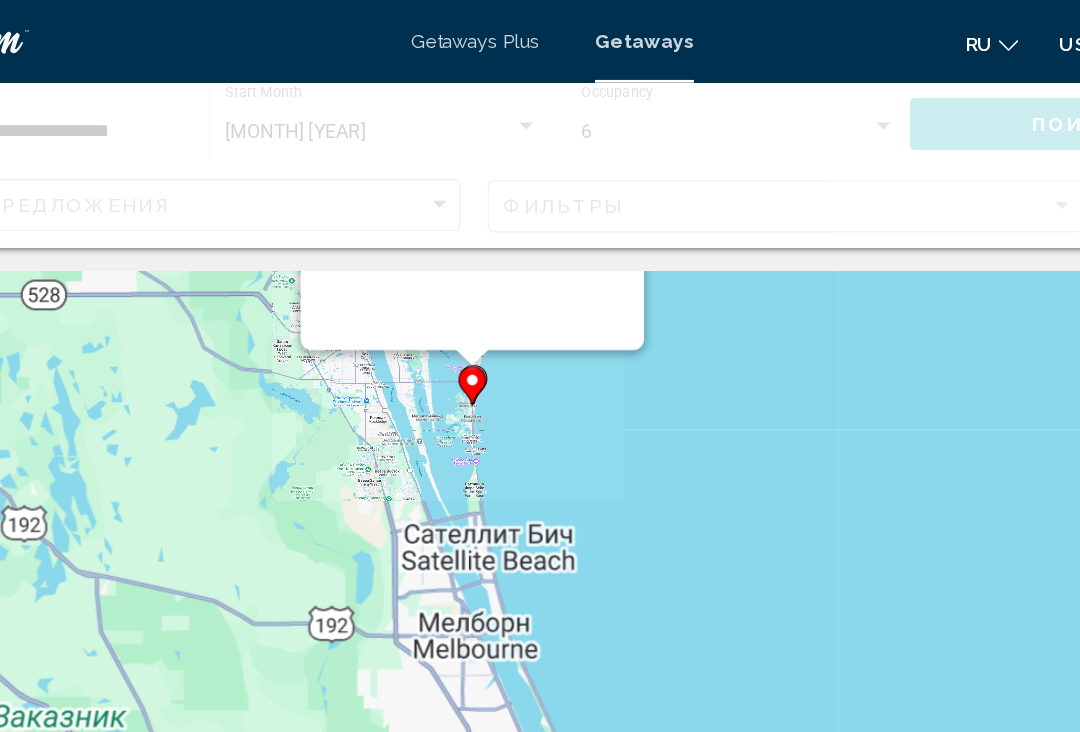 scroll, scrollTop: 0, scrollLeft: 0, axis: both 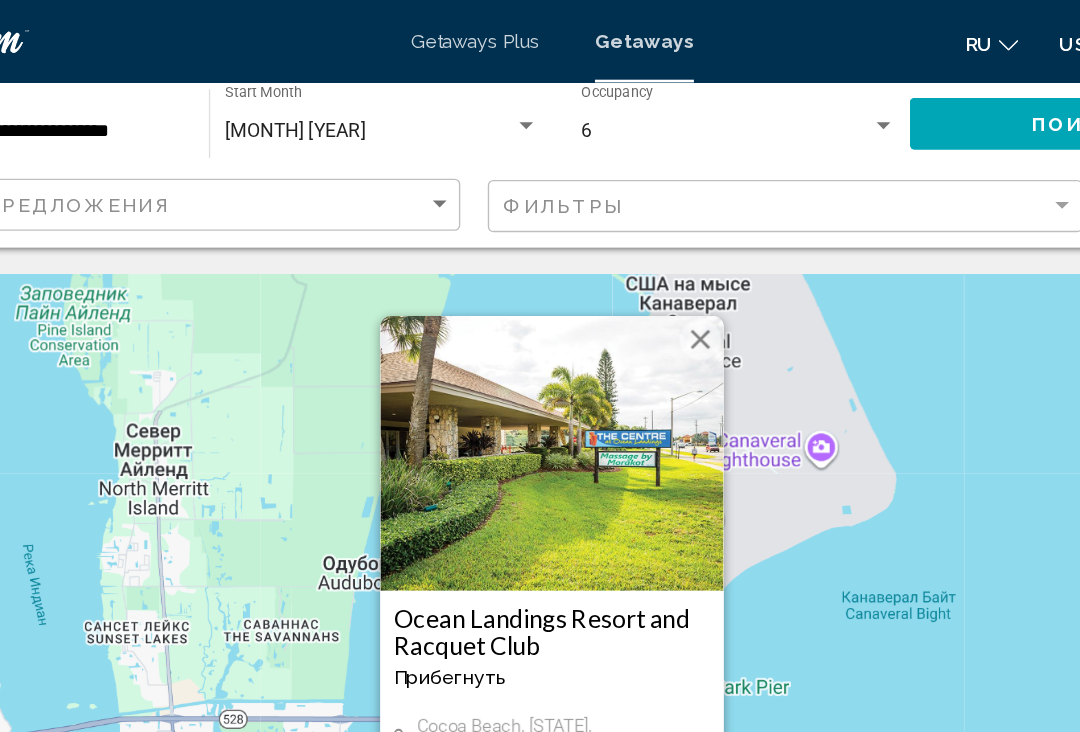click at bounding box center [648, 247] 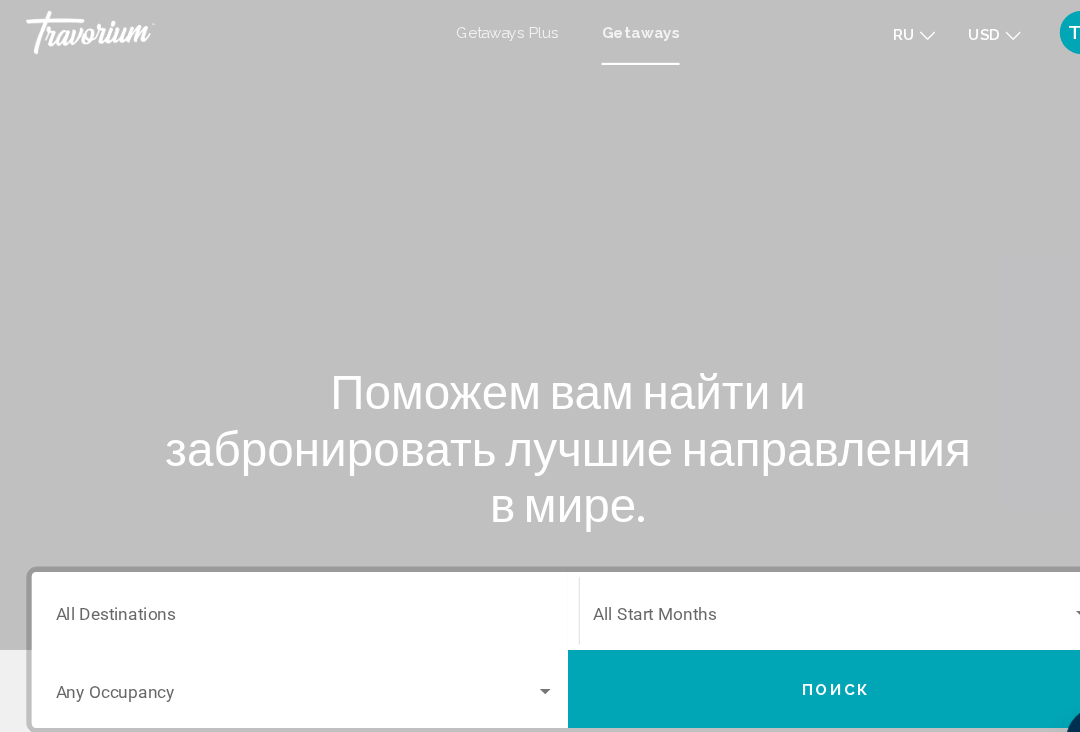 scroll, scrollTop: 6, scrollLeft: 0, axis: vertical 